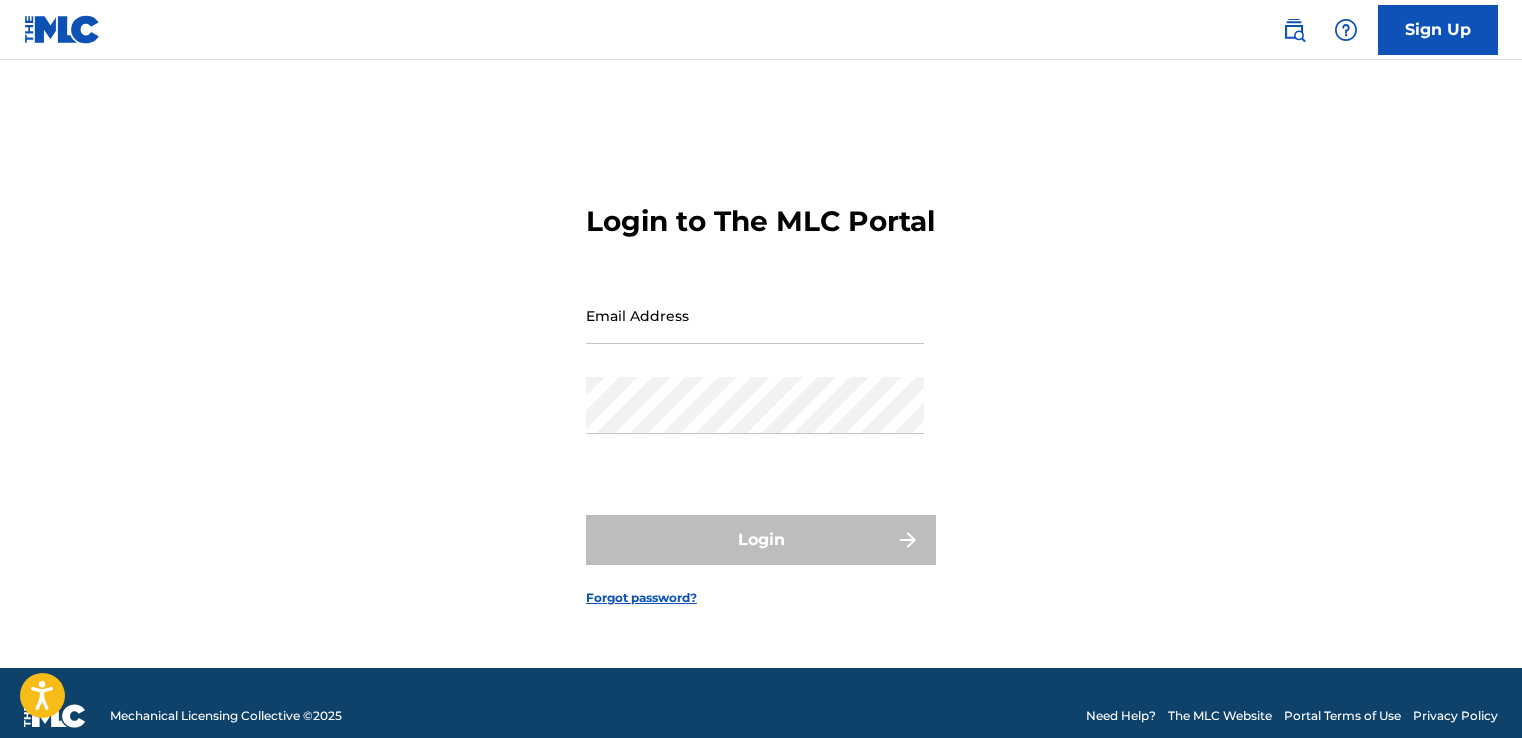 scroll, scrollTop: 0, scrollLeft: 0, axis: both 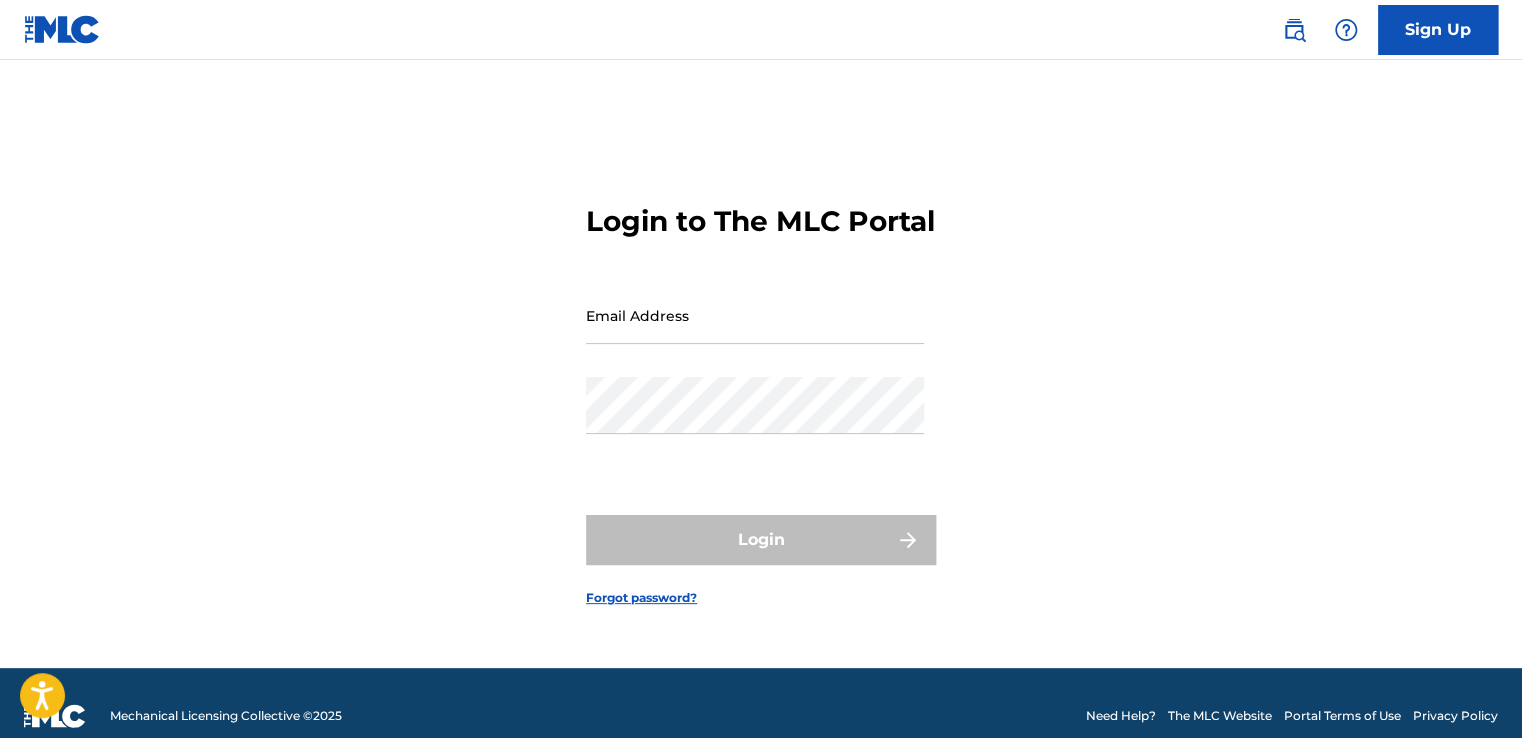 type on "alan@example.com" 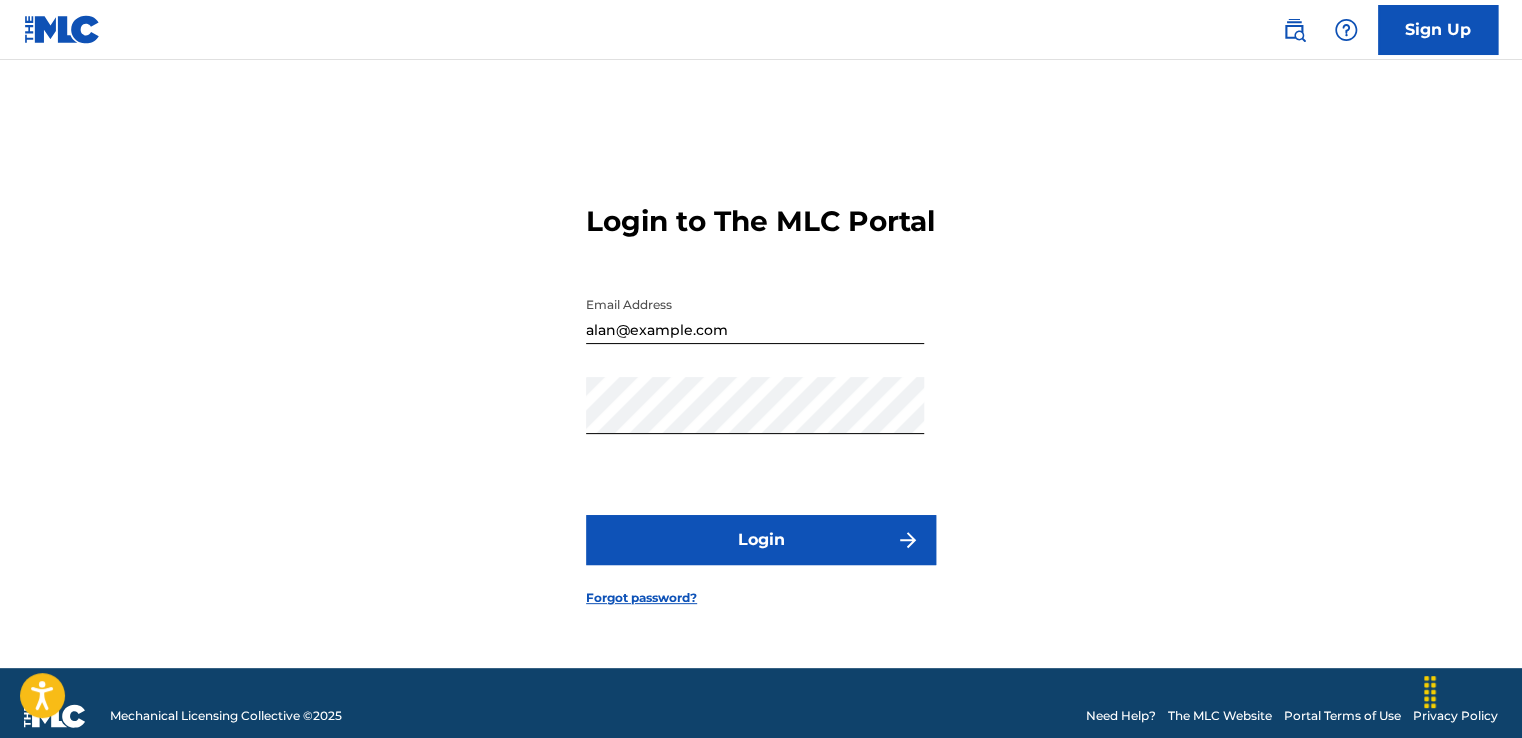 click on "Login" at bounding box center [761, 540] 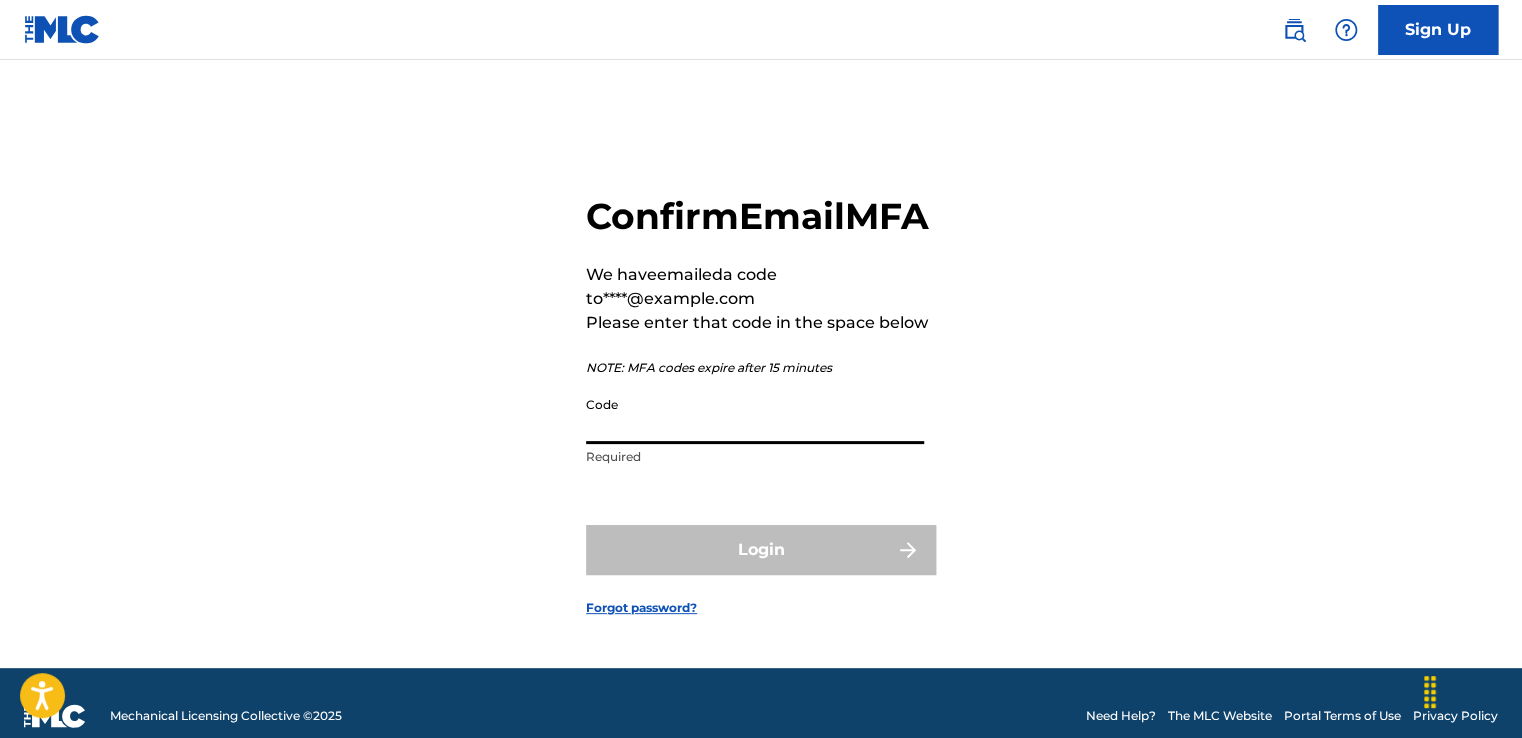 click on "Code" at bounding box center [755, 415] 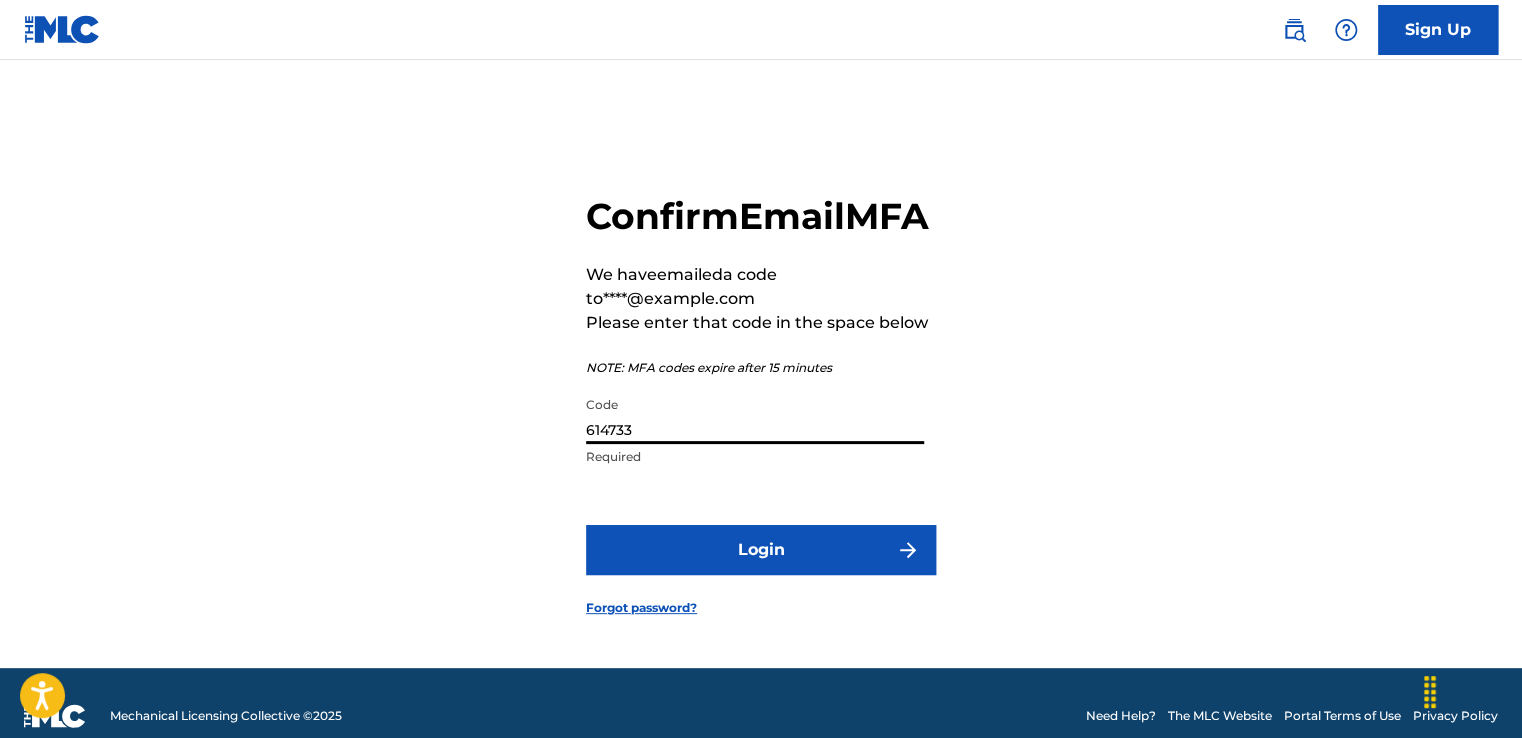 type on "614733" 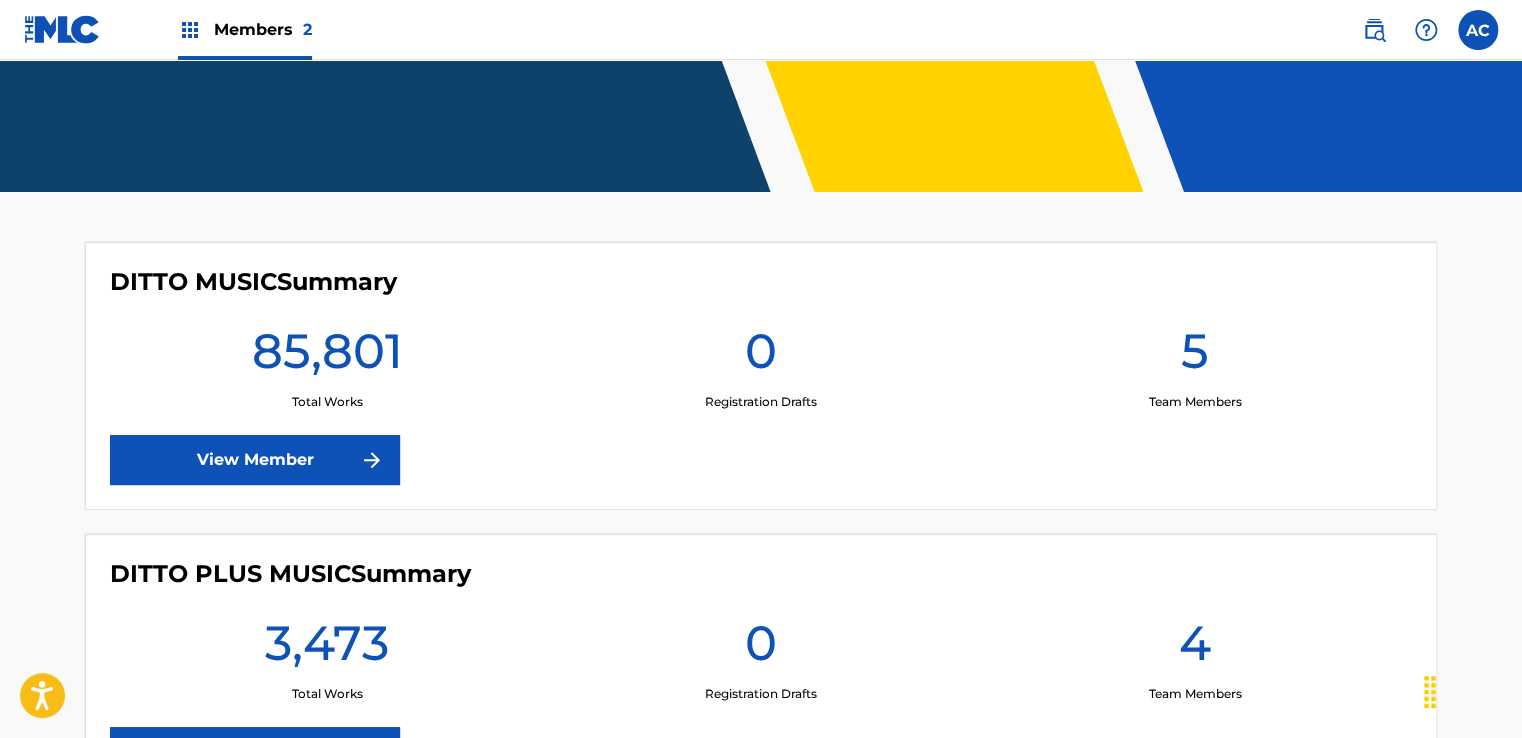 scroll, scrollTop: 0, scrollLeft: 0, axis: both 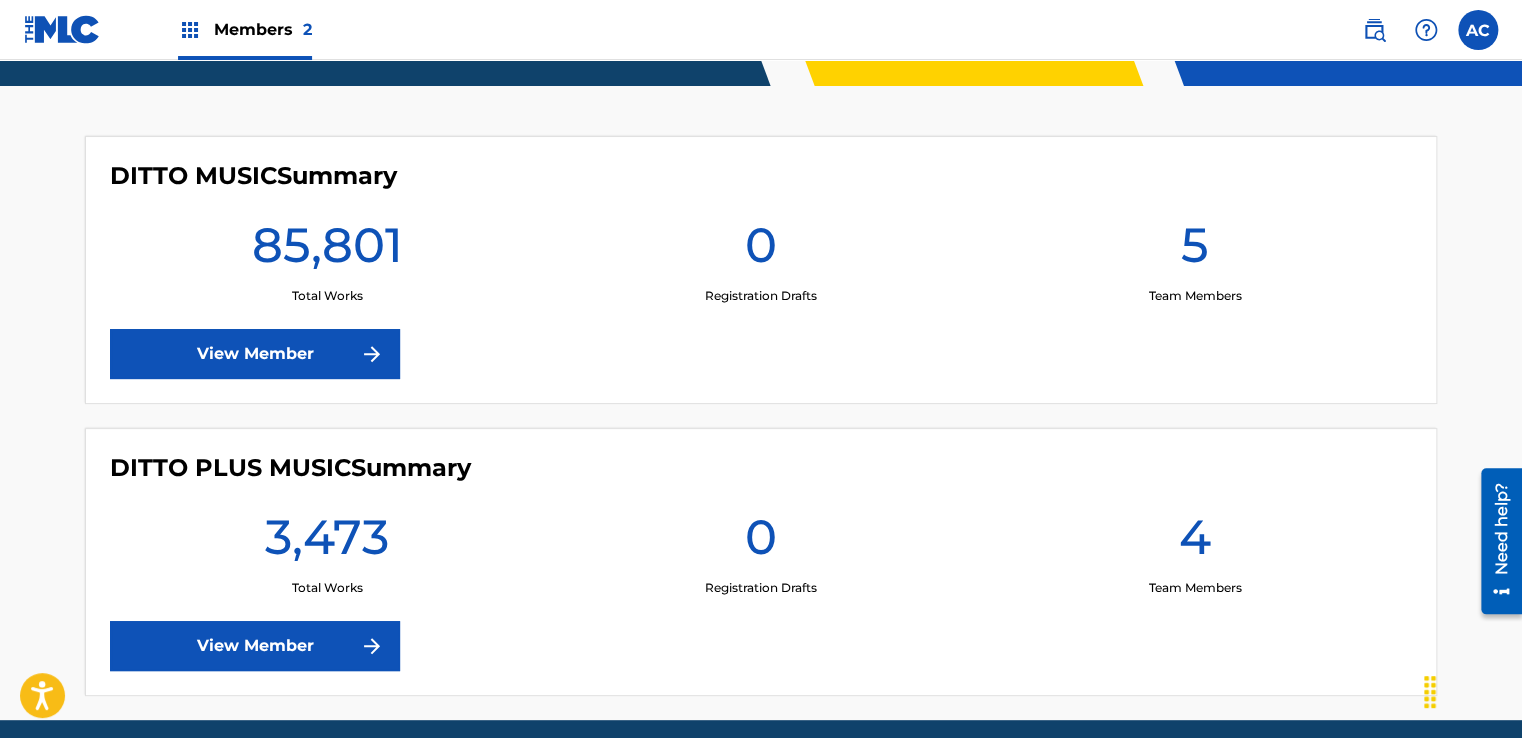 click at bounding box center [372, 354] 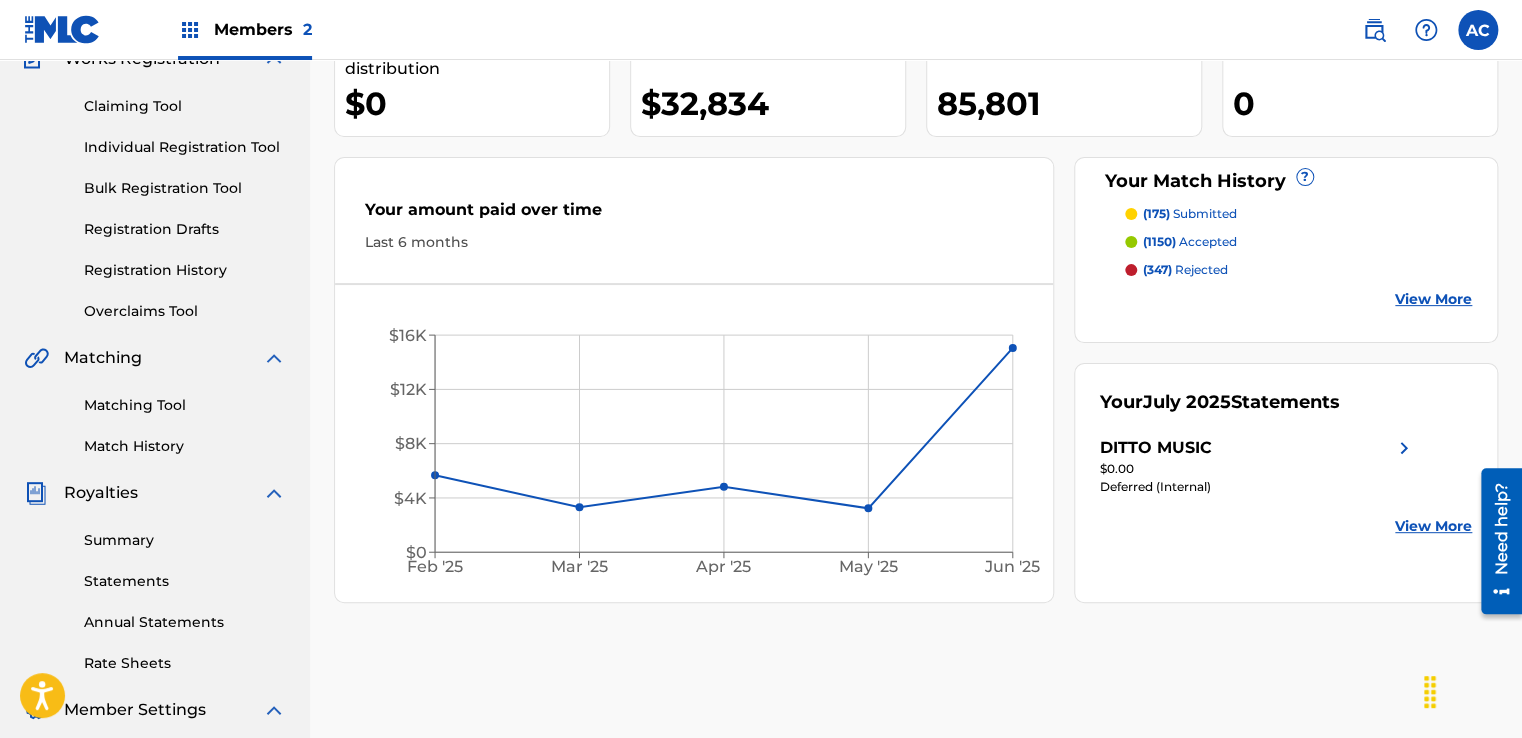 scroll, scrollTop: 200, scrollLeft: 0, axis: vertical 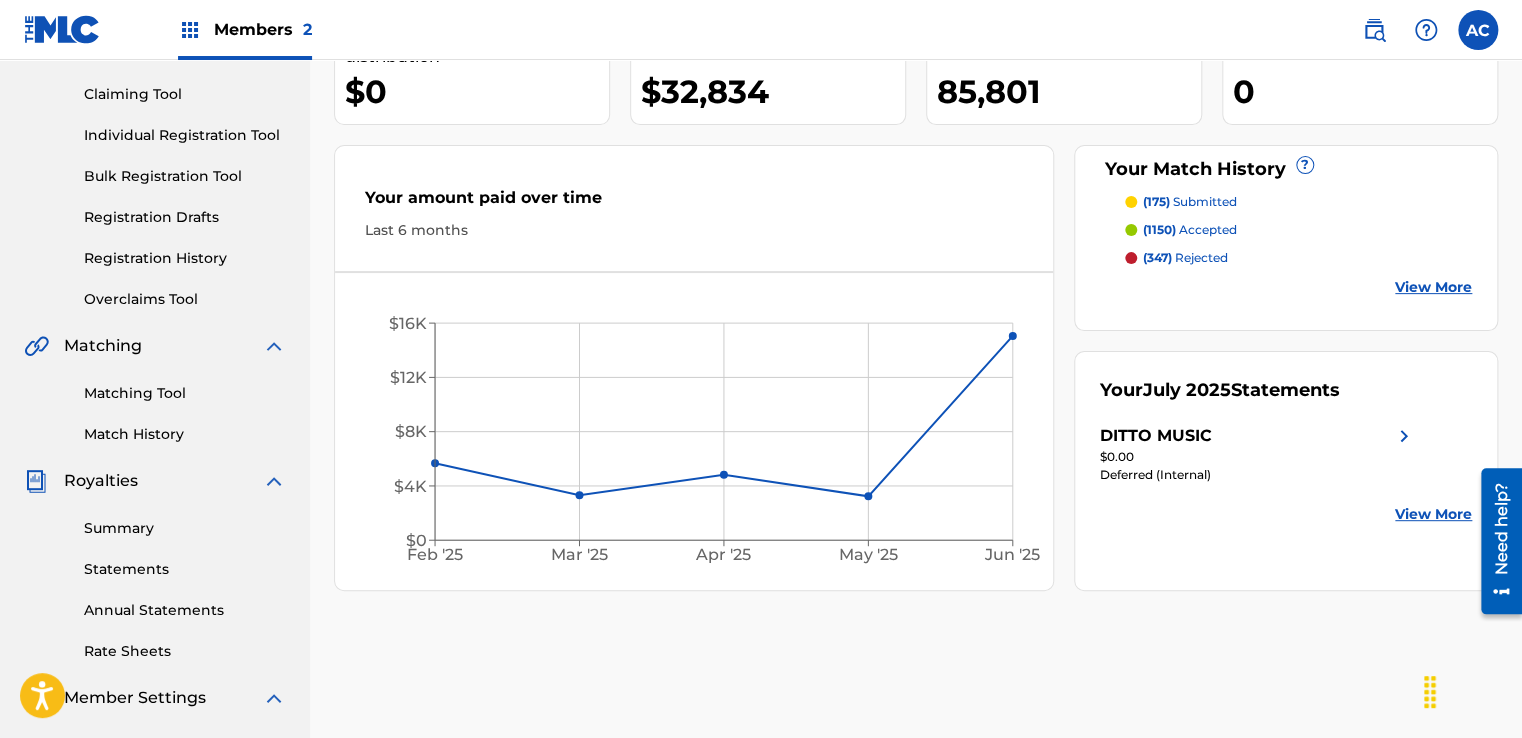 click on "Summary Statements Annual Statements Rate Sheets" at bounding box center (155, 577) 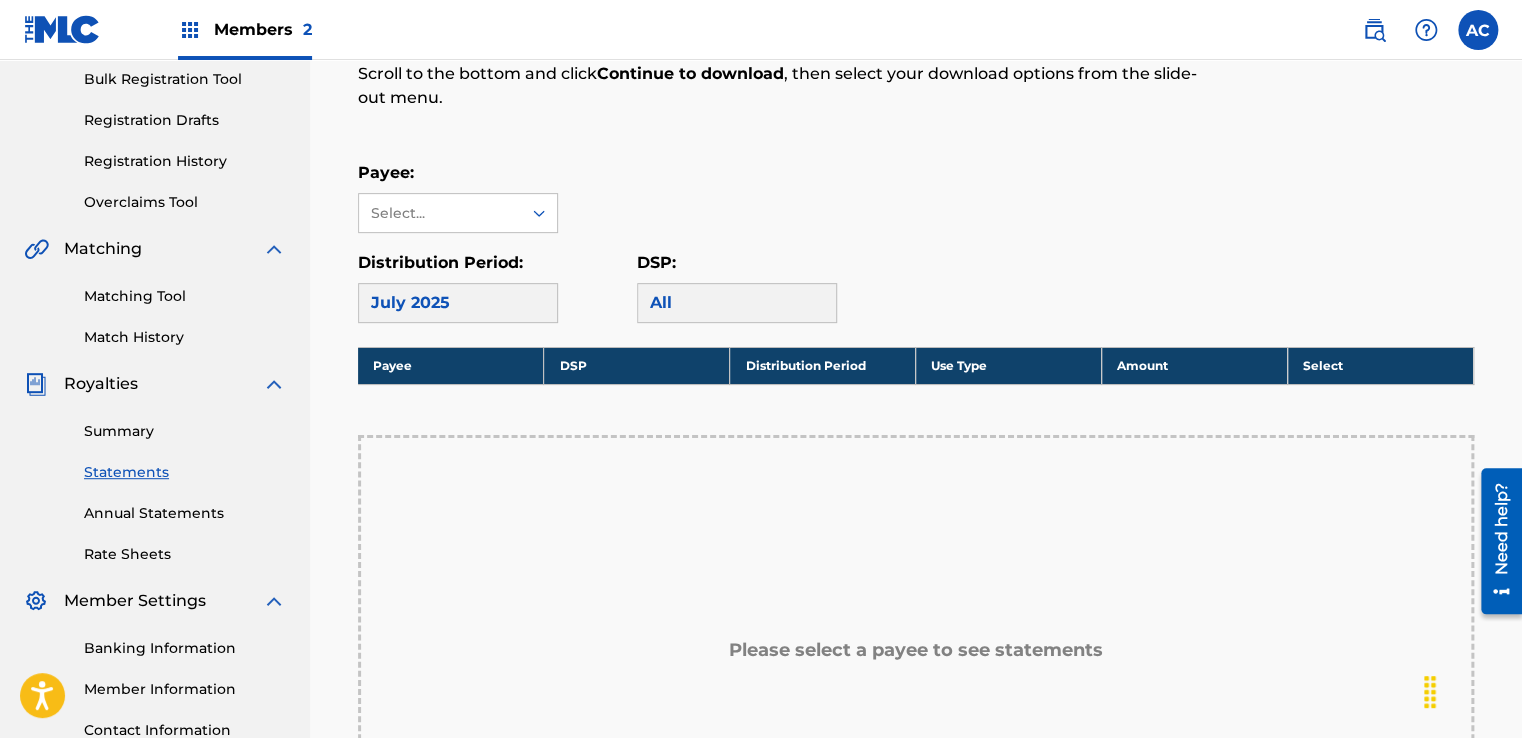 scroll, scrollTop: 300, scrollLeft: 0, axis: vertical 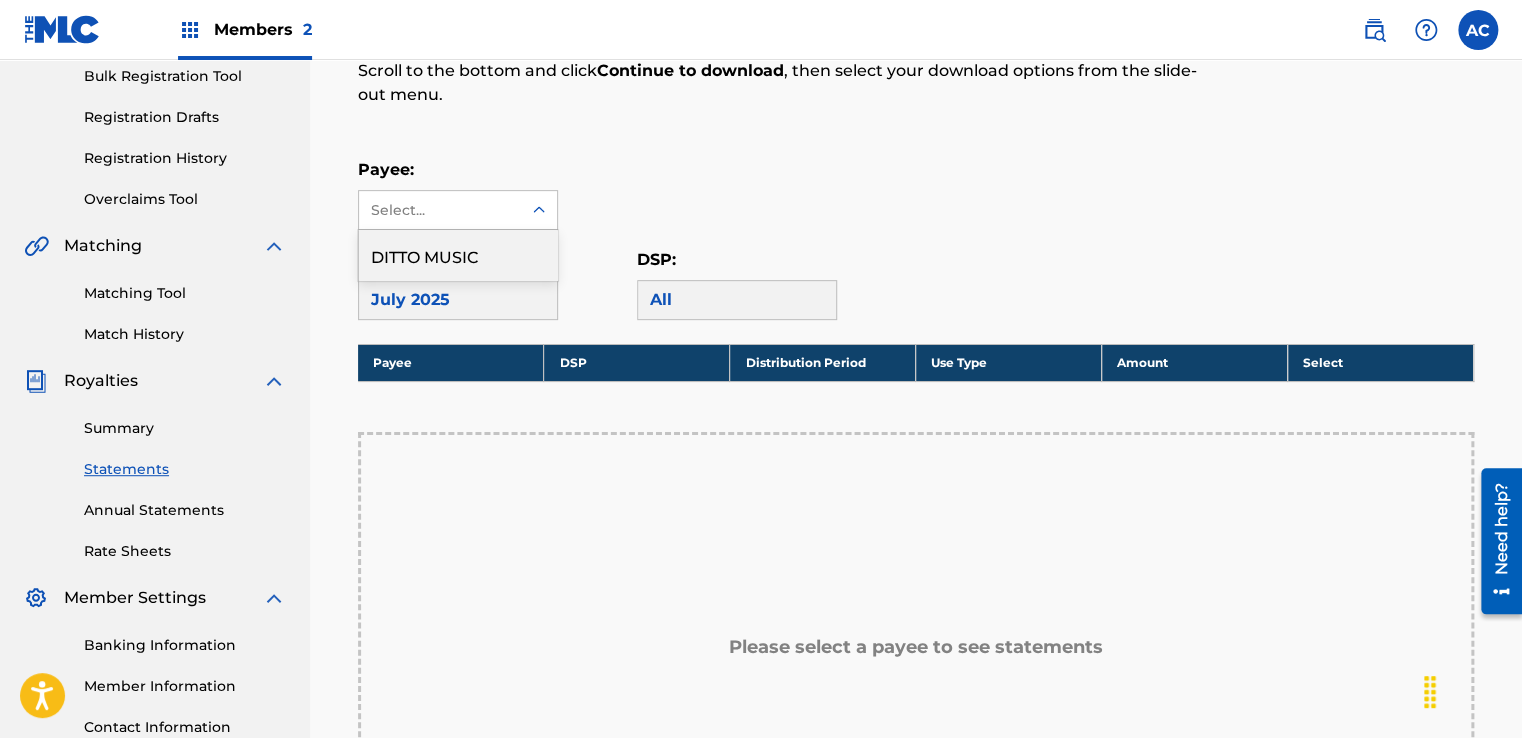 click on "Select..." at bounding box center (440, 210) 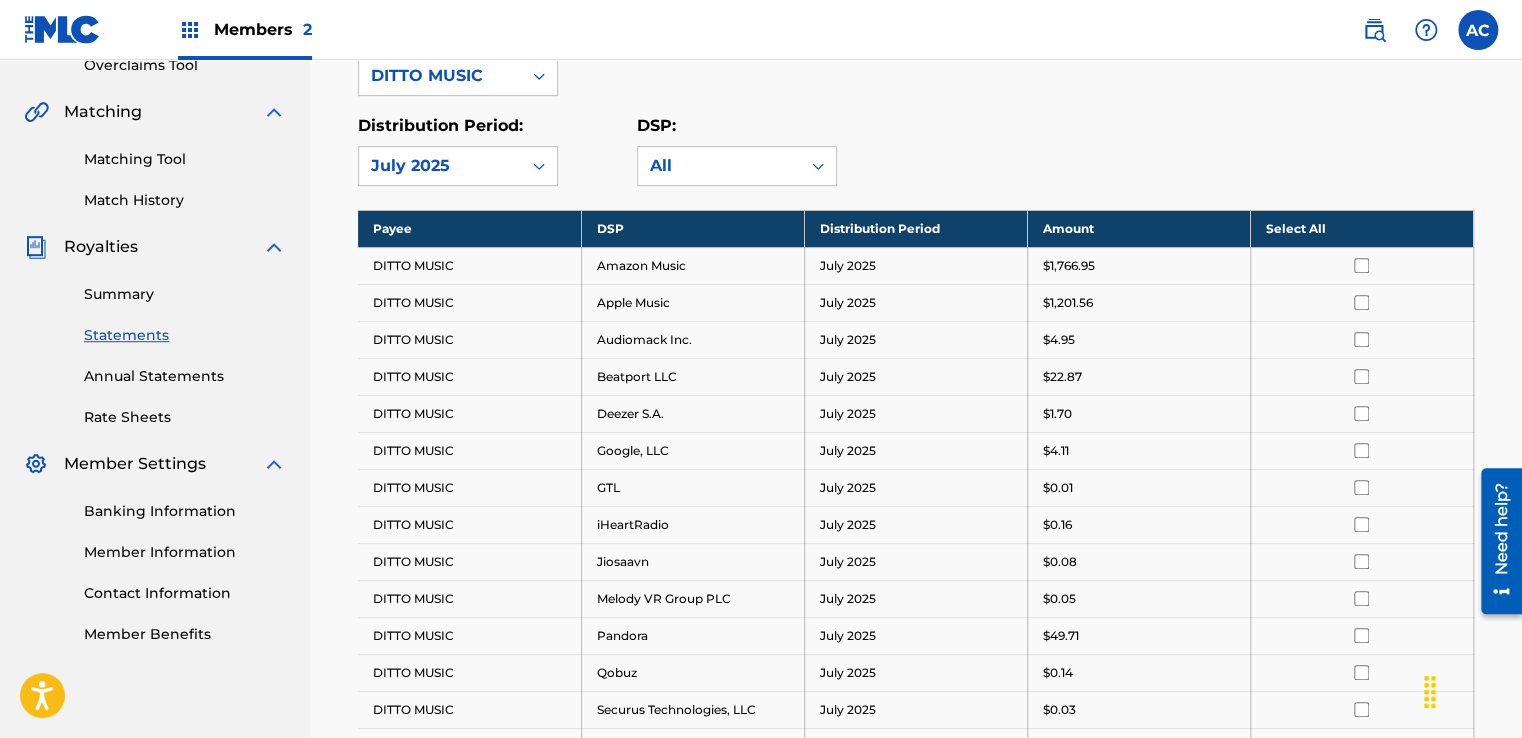 scroll, scrollTop: 410, scrollLeft: 0, axis: vertical 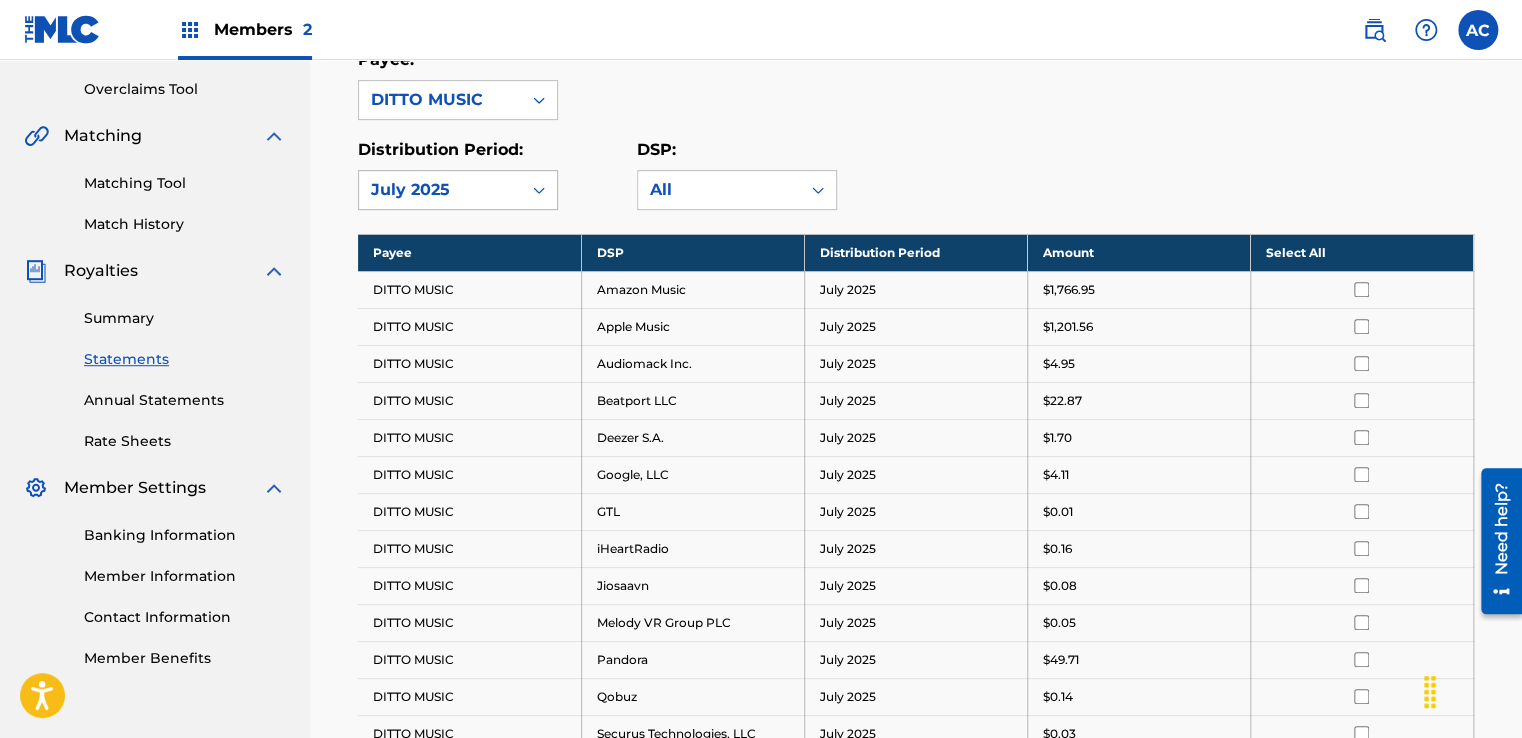 click on "July 2025" at bounding box center (440, 190) 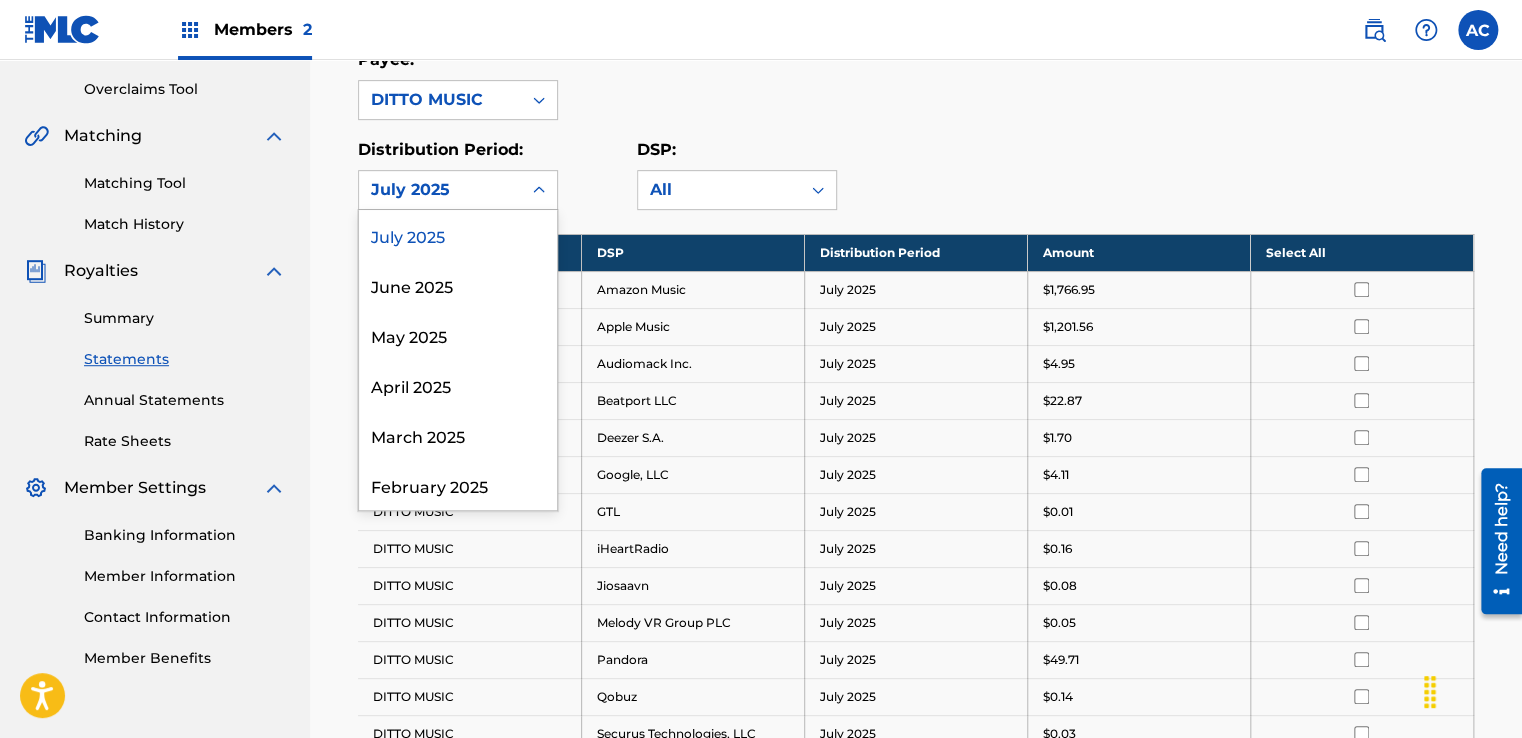click on "Payee: DITTO MUSIC" at bounding box center [916, 84] 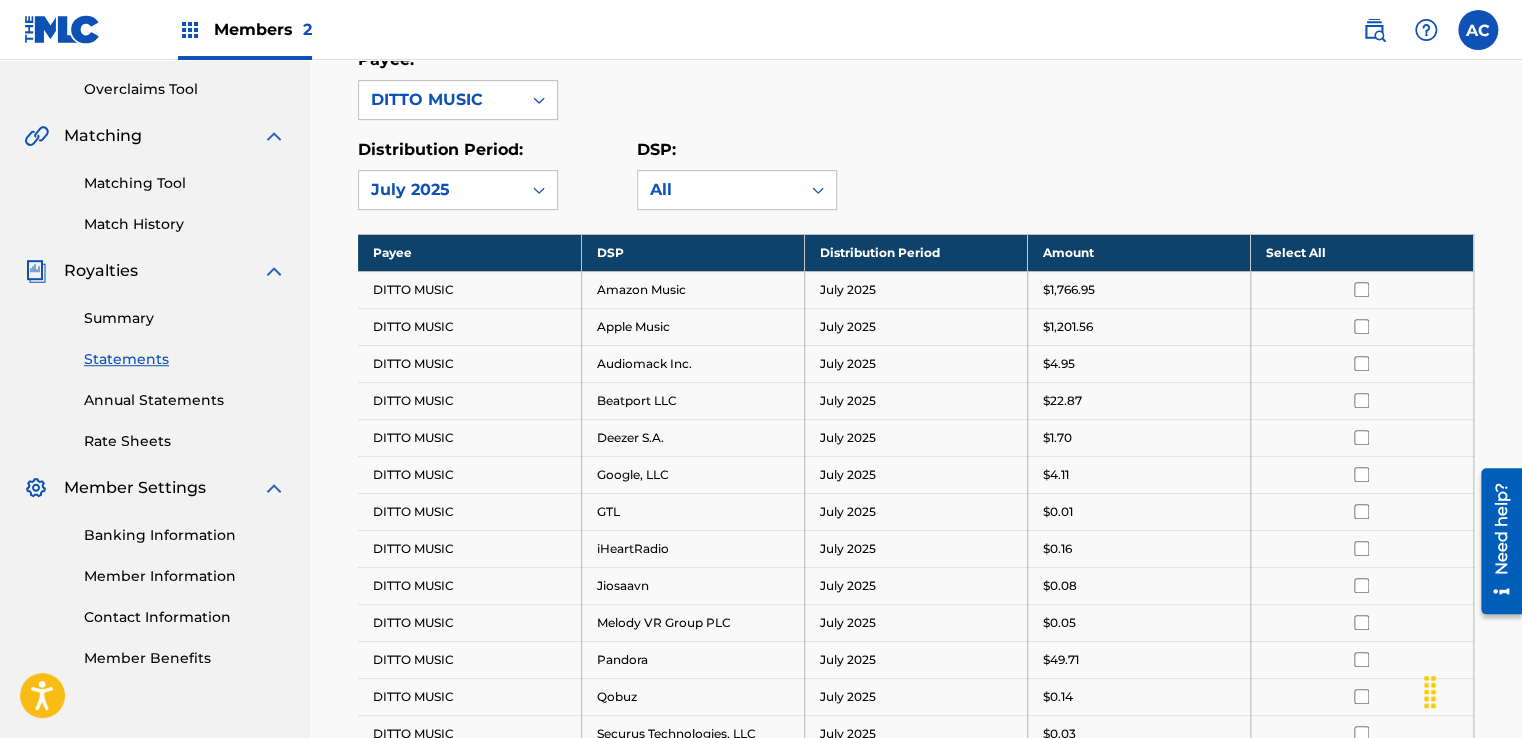 click on "Payee: DITTO MUSIC" at bounding box center (916, 84) 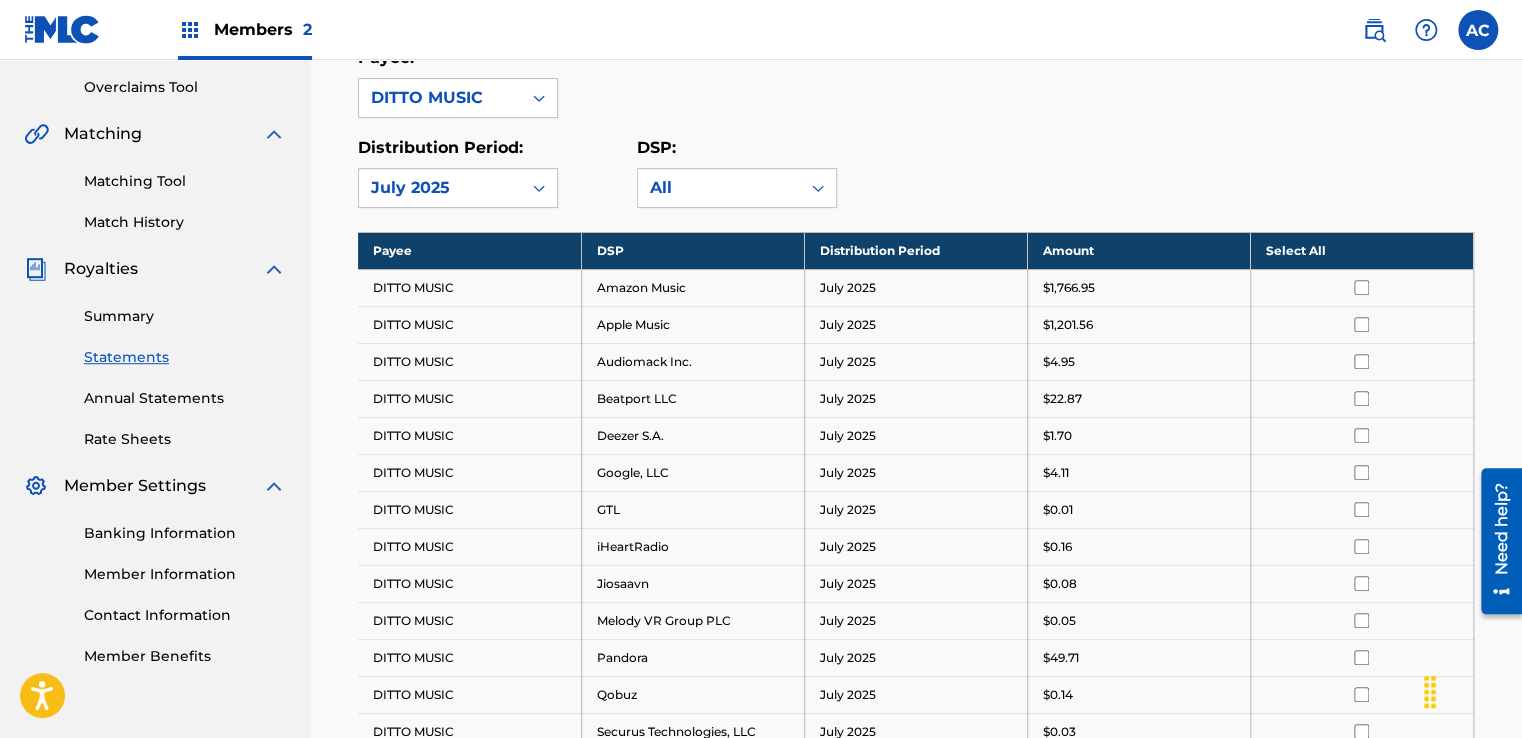 scroll, scrollTop: 410, scrollLeft: 0, axis: vertical 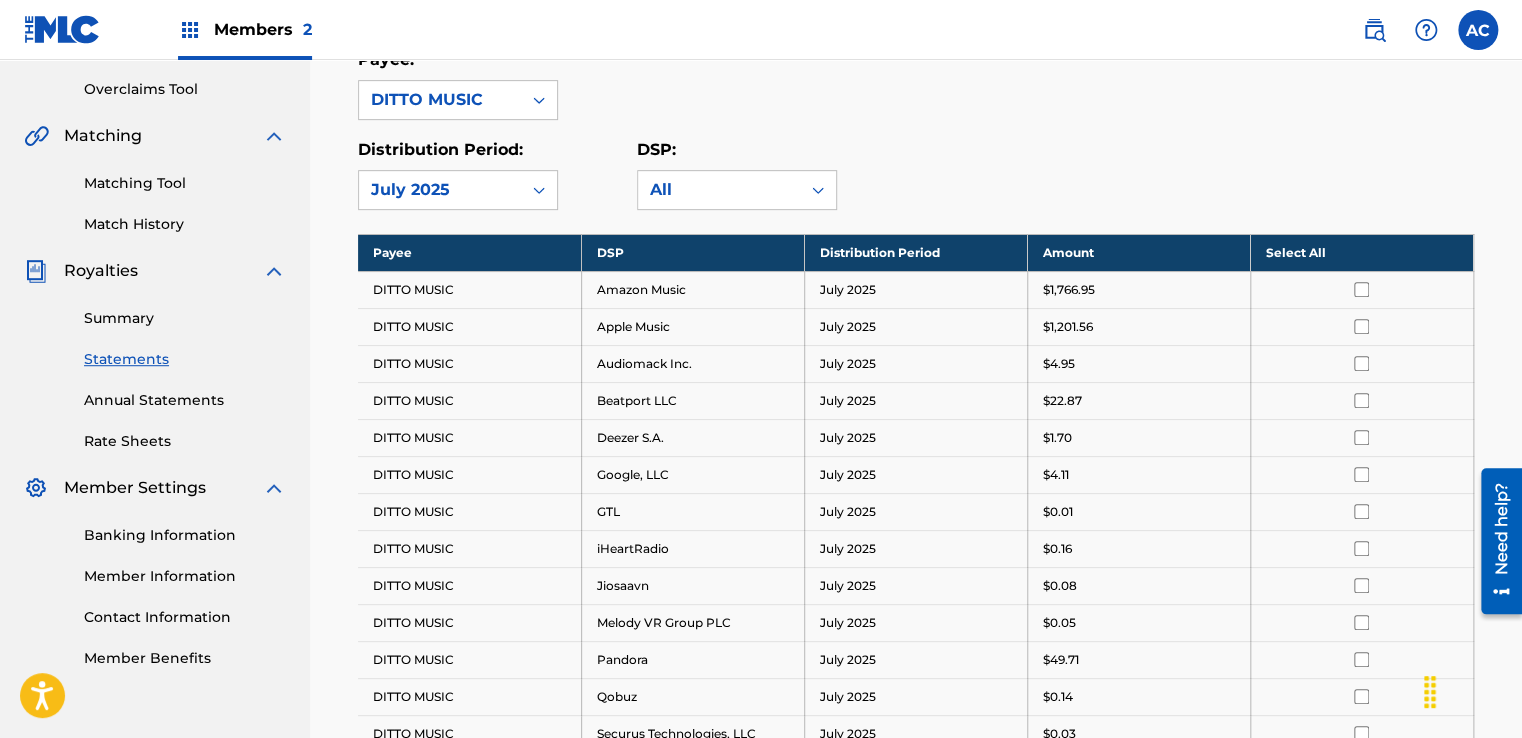 click on "Select All" at bounding box center (1361, 252) 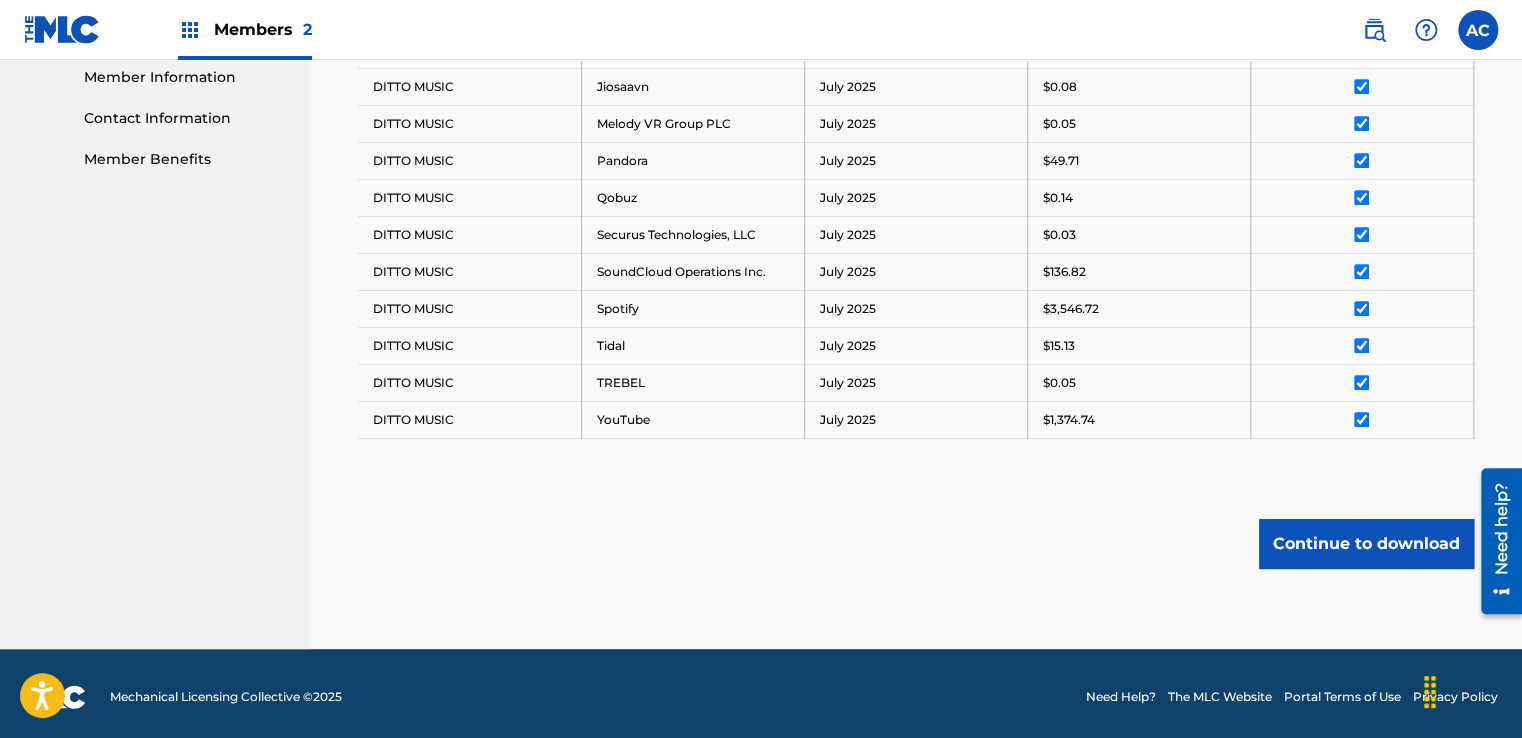 scroll, scrollTop: 910, scrollLeft: 0, axis: vertical 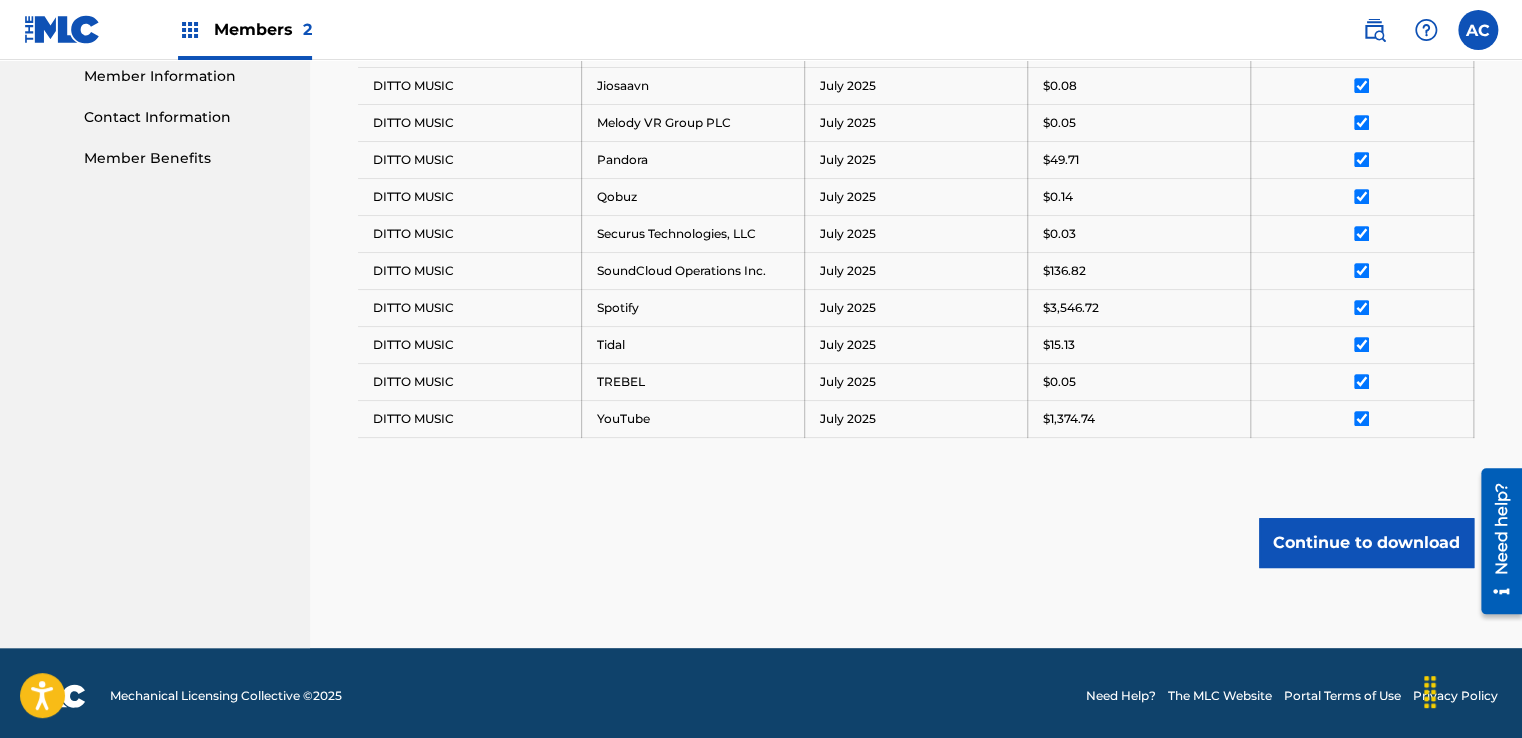 click on "Continue to download" at bounding box center (1366, 543) 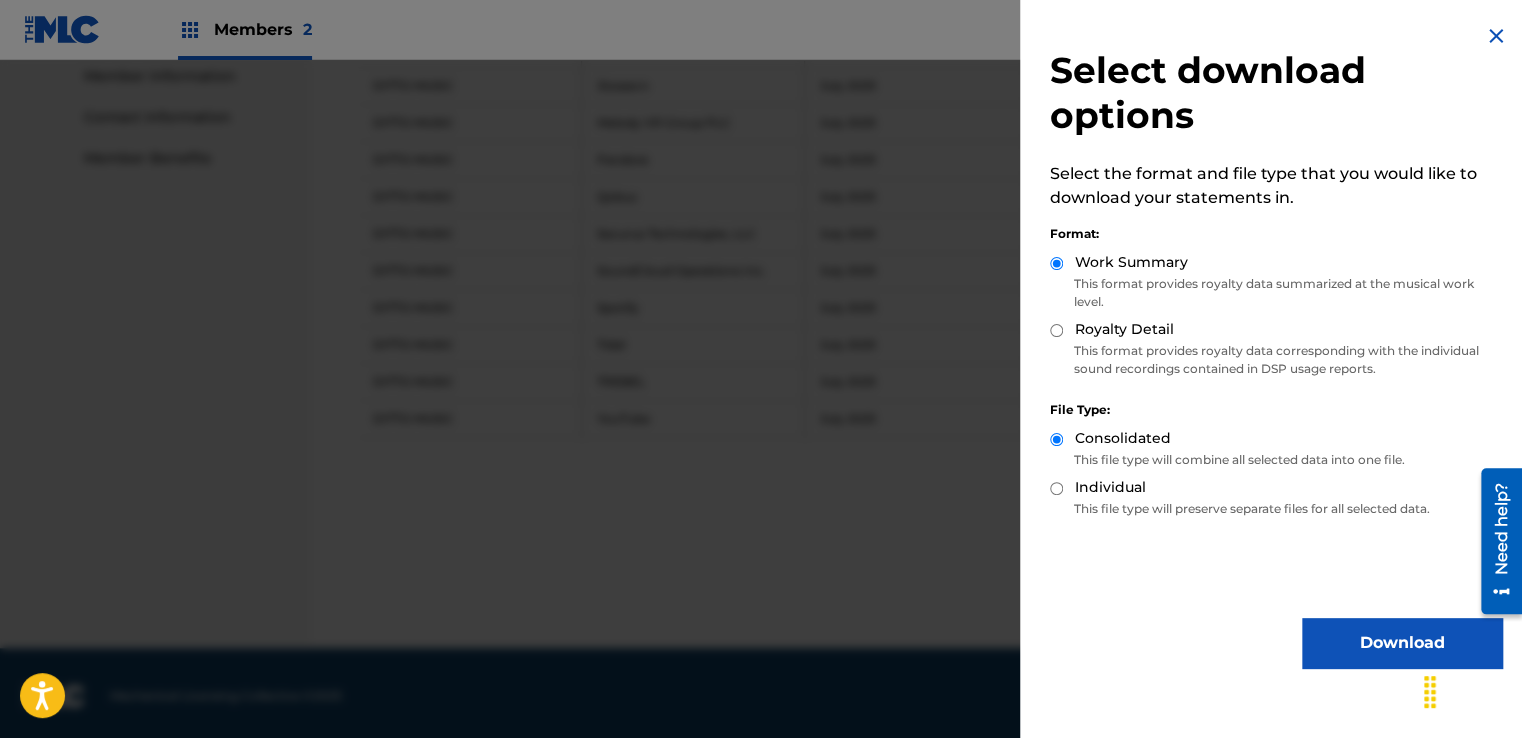 click on "Download" at bounding box center (1402, 643) 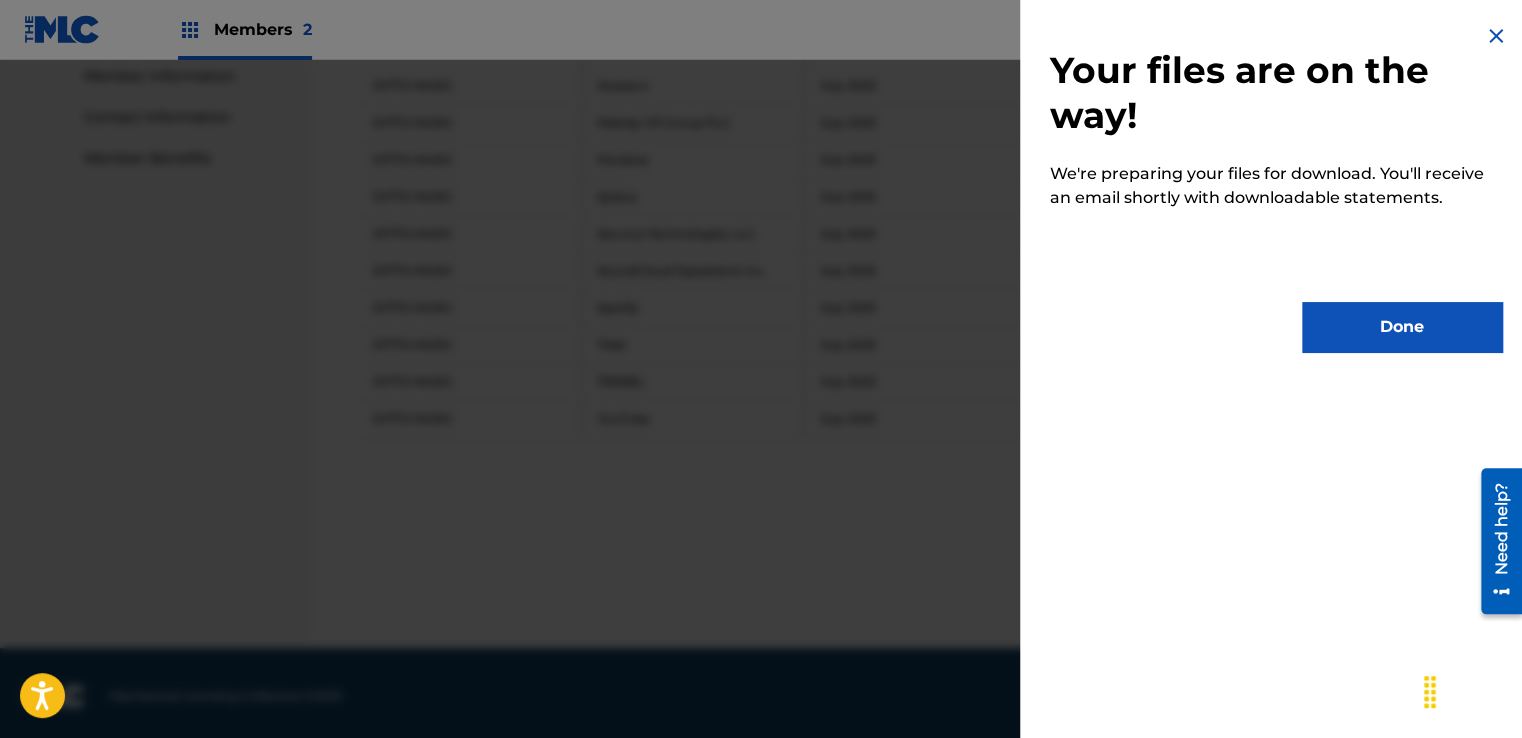 click on "Done" at bounding box center (1402, 327) 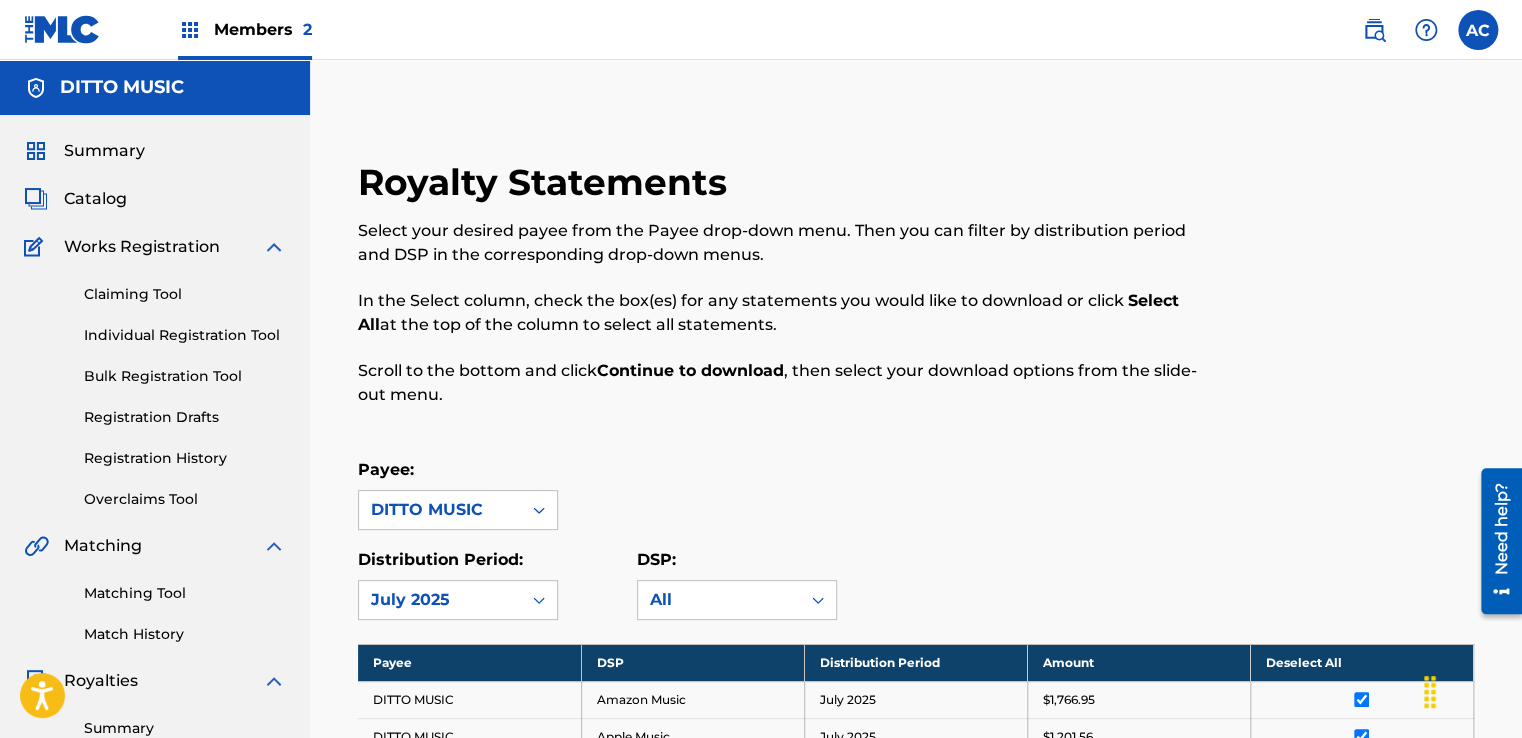 scroll, scrollTop: 0, scrollLeft: 0, axis: both 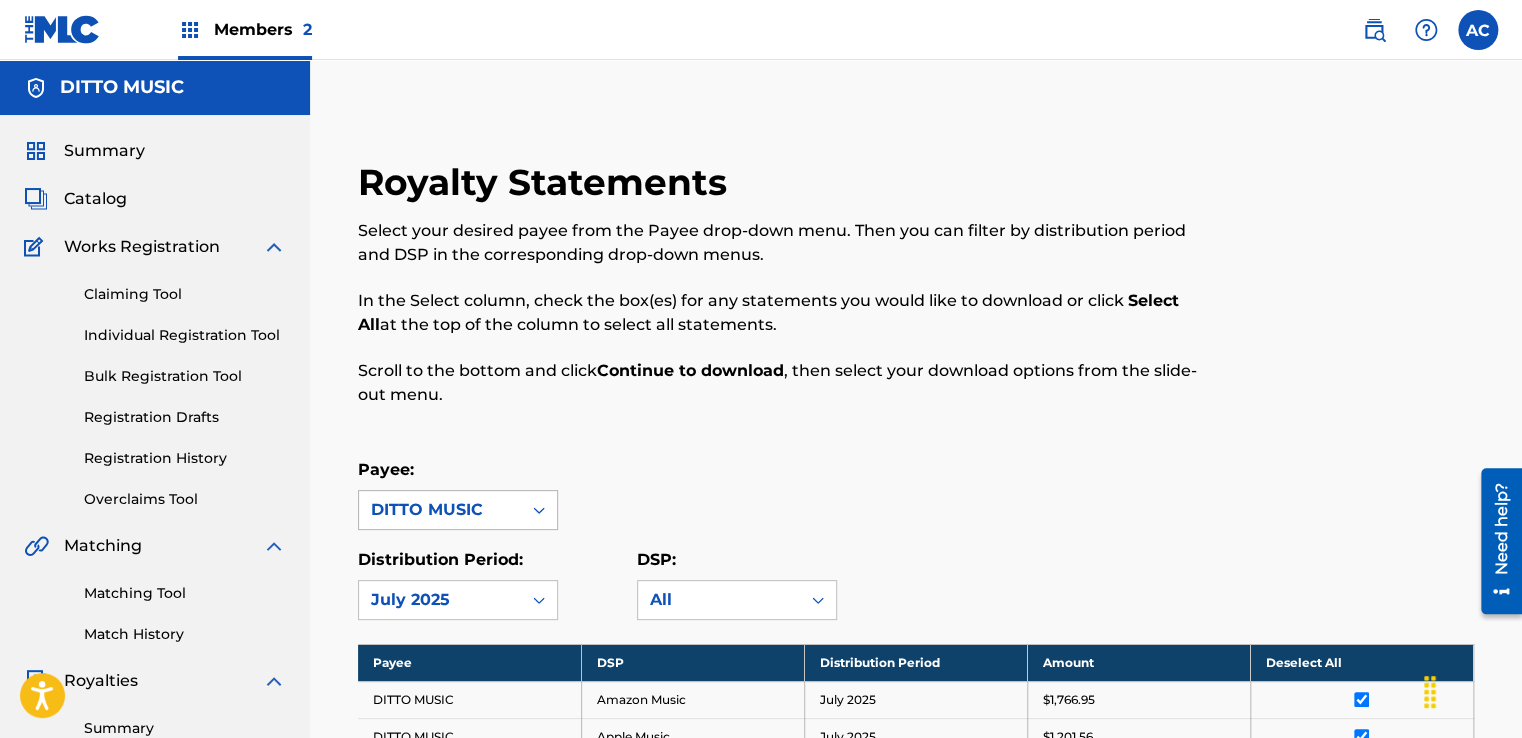 click on "DITTO MUSIC" at bounding box center (440, 510) 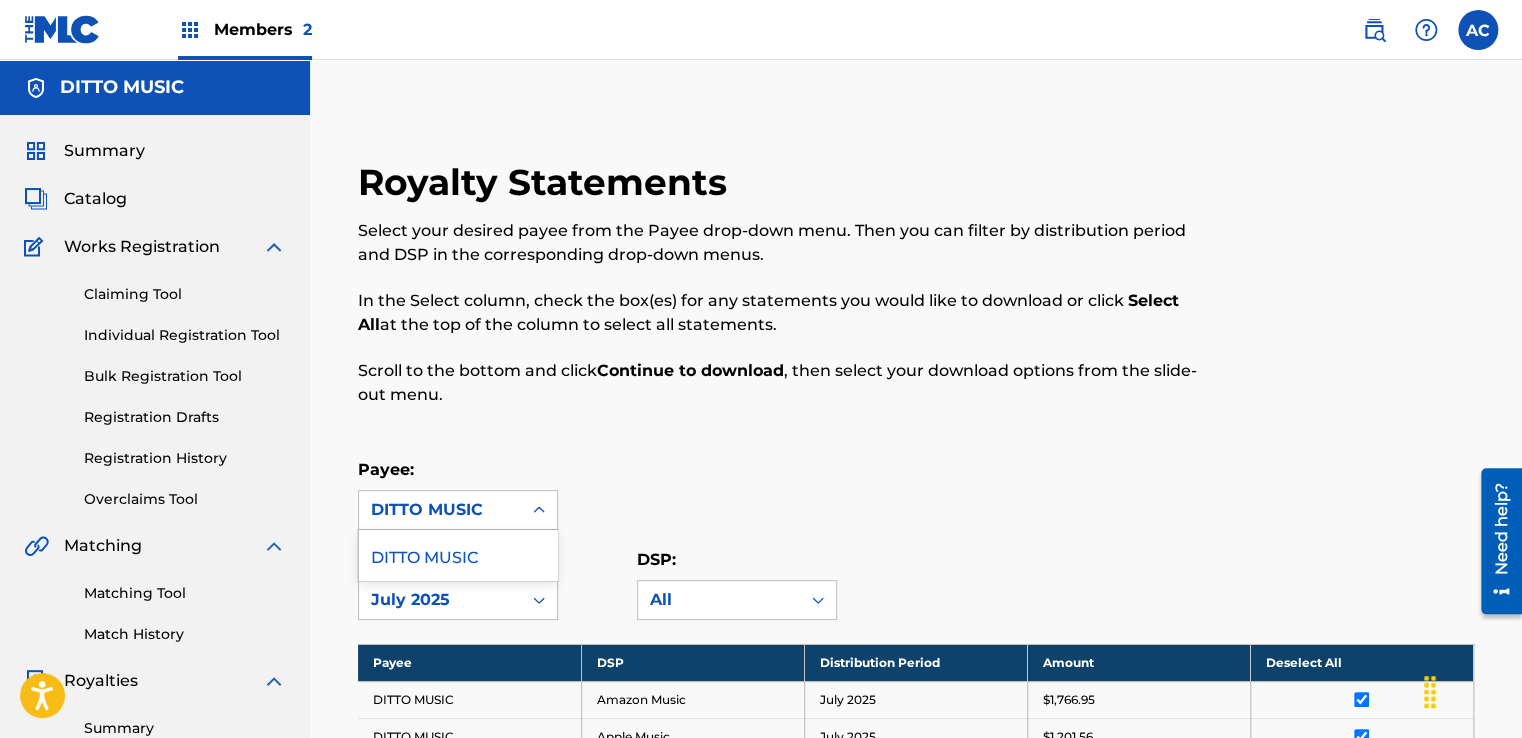 click on "Royalty Statements Select your desired payee from the Payee drop-down menu. Then you can filter by distribution period and DSP in the corresponding drop-down menus. In the Select column, check the box(es) for any statements you would like to download or click    Select All   at the top of the column to select all statements. Scroll to the bottom and click  Continue to download , then select your download options from the slide-out menu. Payee: 1 result available. Use Up and Down to choose options, press Enter to select the currently focused option, press Escape to exit the menu, press Tab to select the option and exit the menu. DITTO MUSIC DITTO MUSIC Distribution Period: July [YEAR] DSP: All Payee DSP Distribution Period Amount Deselect All DITTO MUSIC Amazon Music July [YEAR] $1,766.95 DITTO MUSIC Apple Music July [YEAR] $1,201.56 DITTO MUSIC Audiomack Inc. July [YEAR] $4.95 DITTO MUSIC Beatport LLC July [YEAR] $22.87 DITTO MUSIC Deezer S.A. July [YEAR] $1.70 DITTO MUSIC Google, LLC July [YEAR] $4.11 DITTO MUSIC GTL" at bounding box center [916, 859] 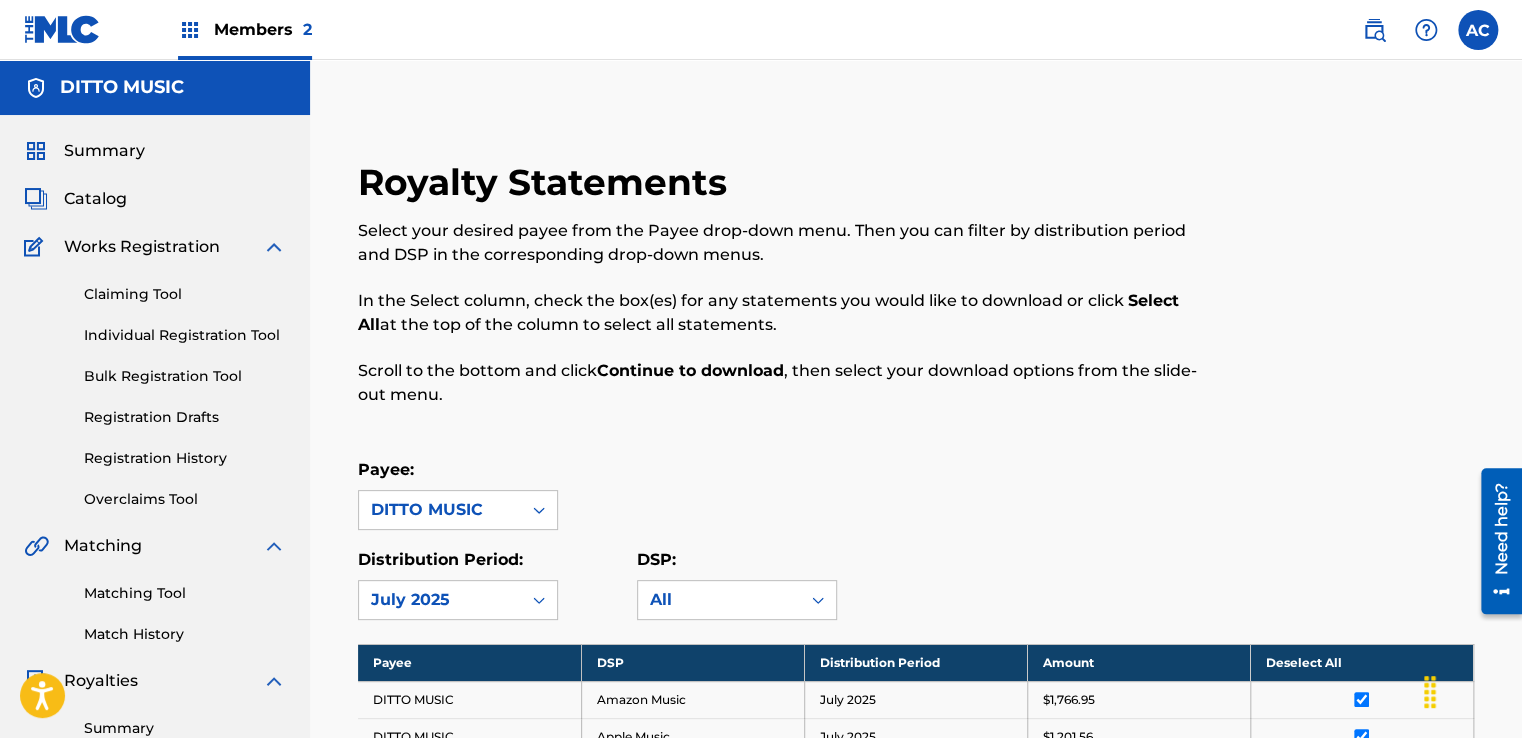 click on "Members    2" at bounding box center [245, 29] 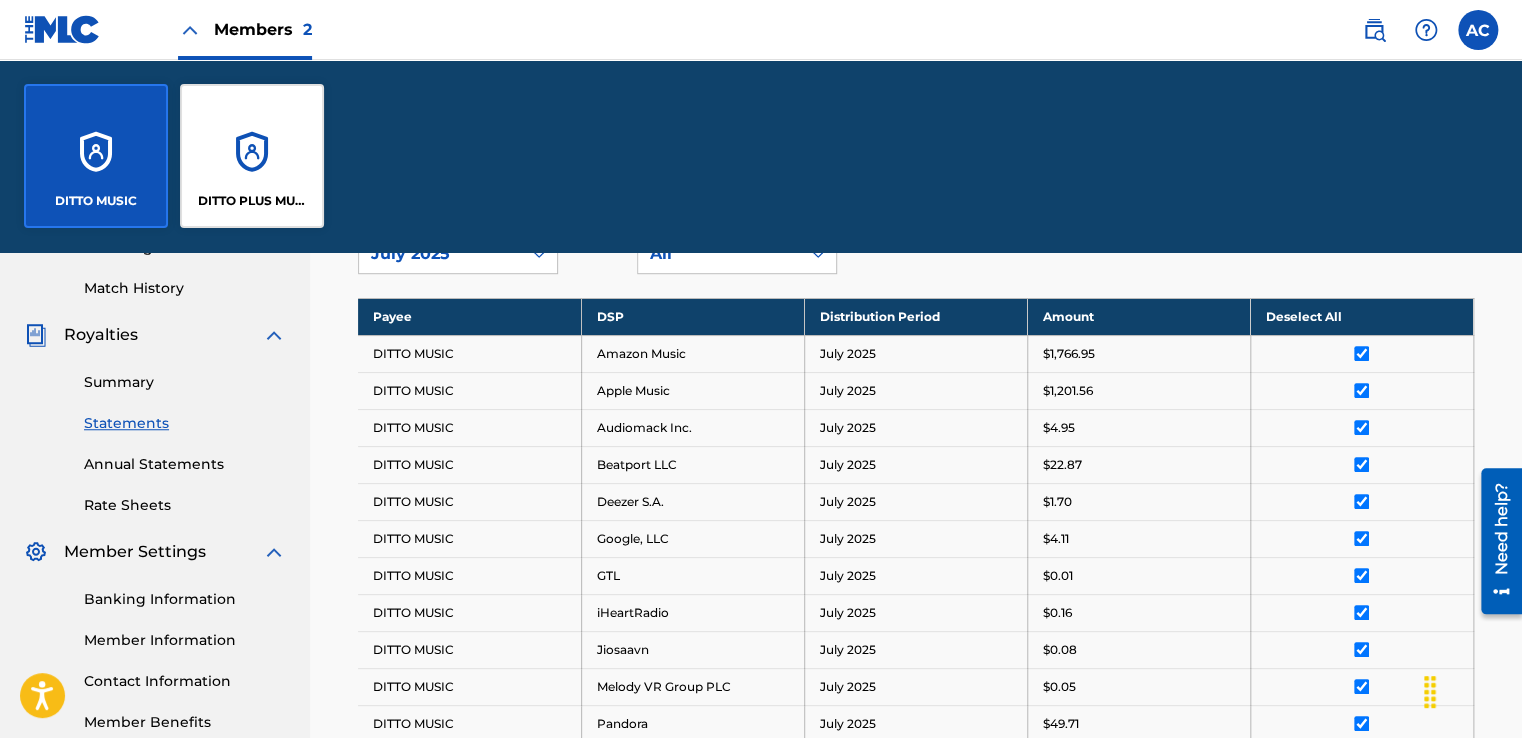 scroll, scrollTop: 300, scrollLeft: 0, axis: vertical 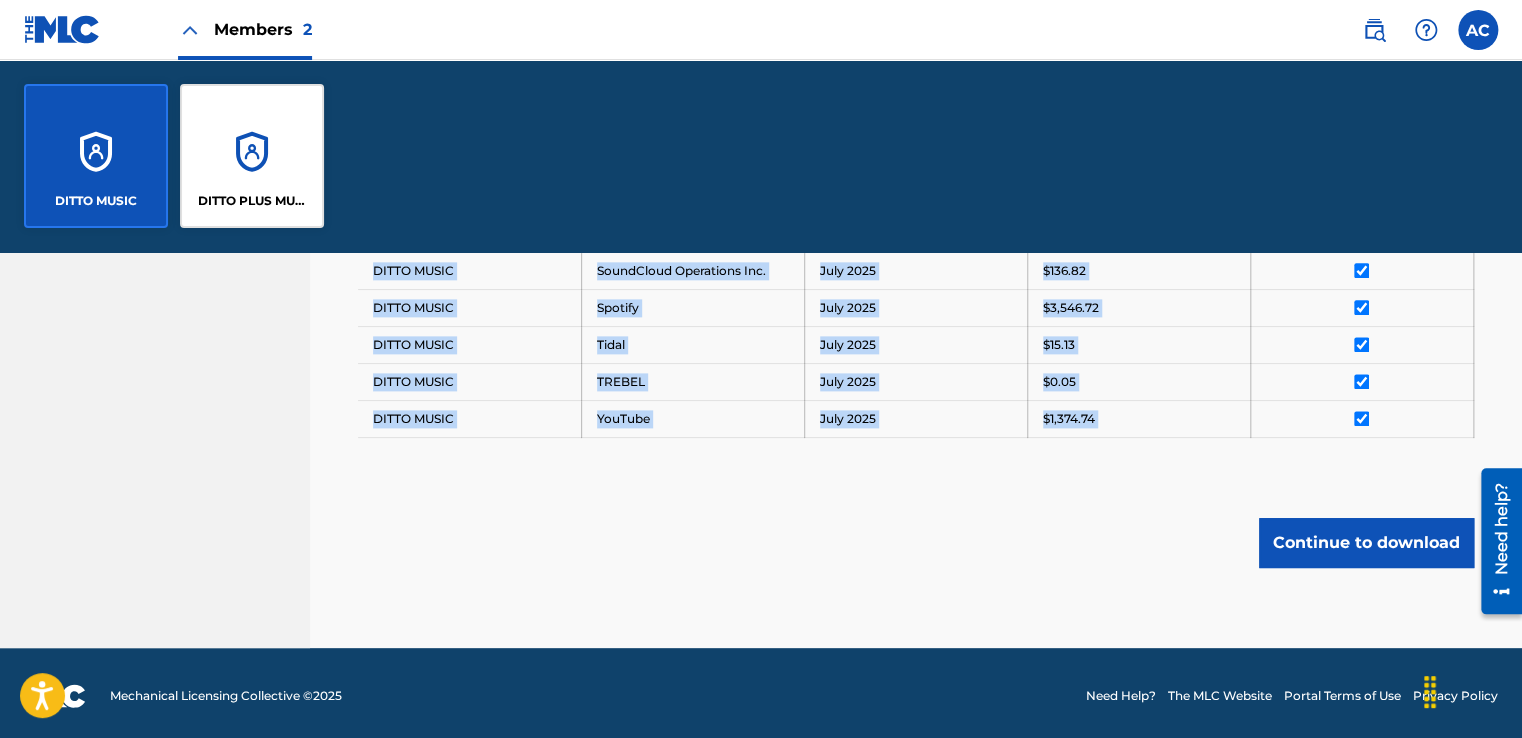 drag, startPoint x: 348, startPoint y: 512, endPoint x: 1214, endPoint y: 478, distance: 866.6672 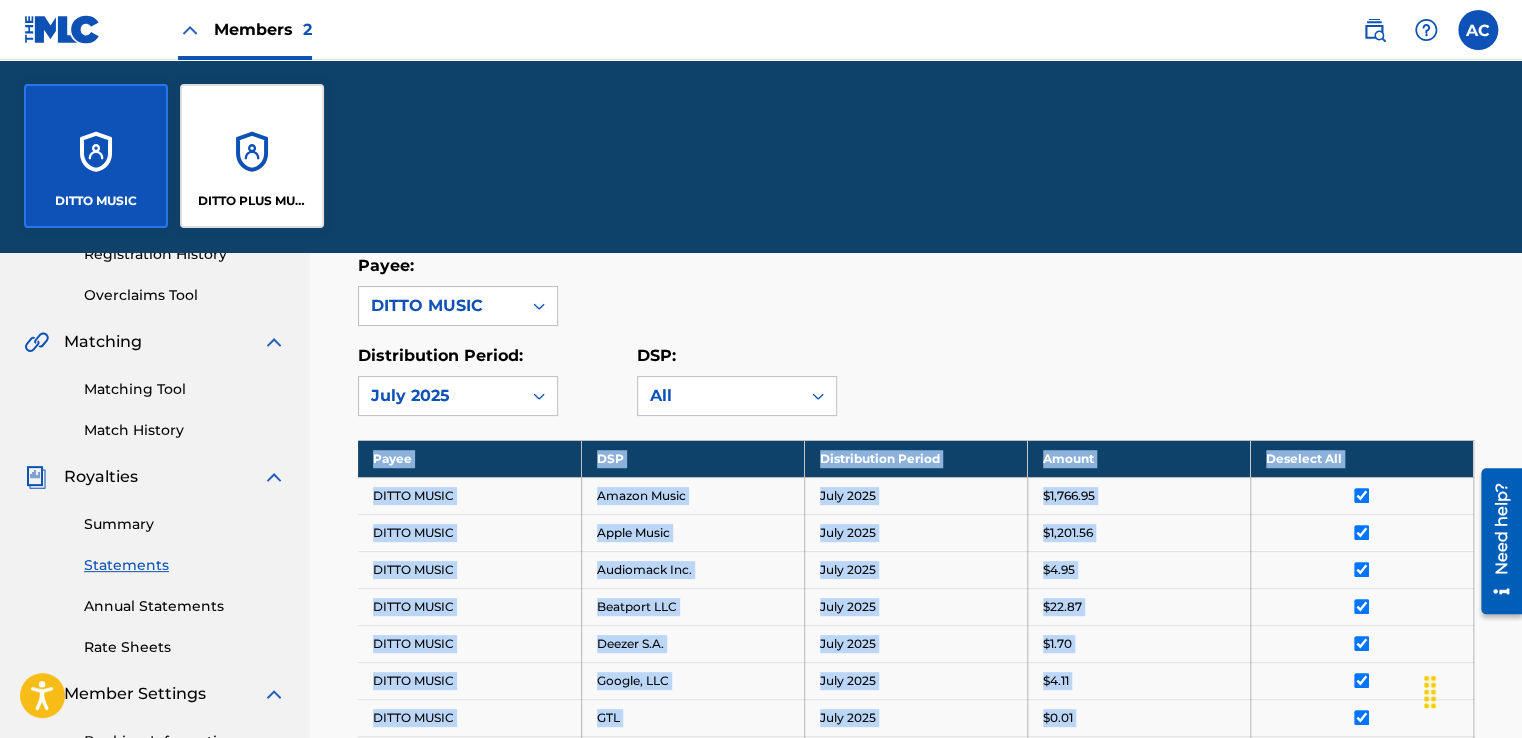 scroll, scrollTop: 400, scrollLeft: 0, axis: vertical 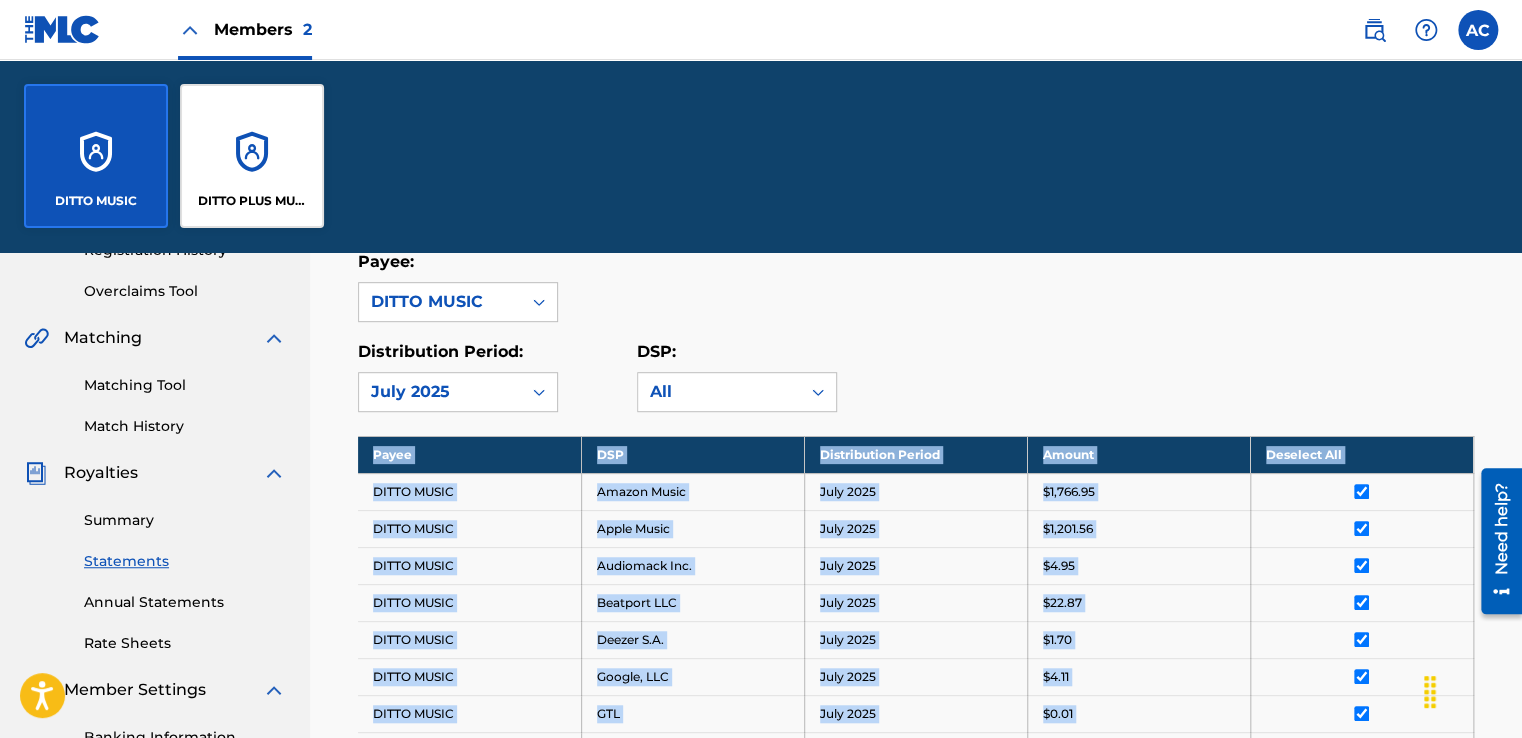 click on "DITTO PLUS MUSIC" at bounding box center [252, 156] 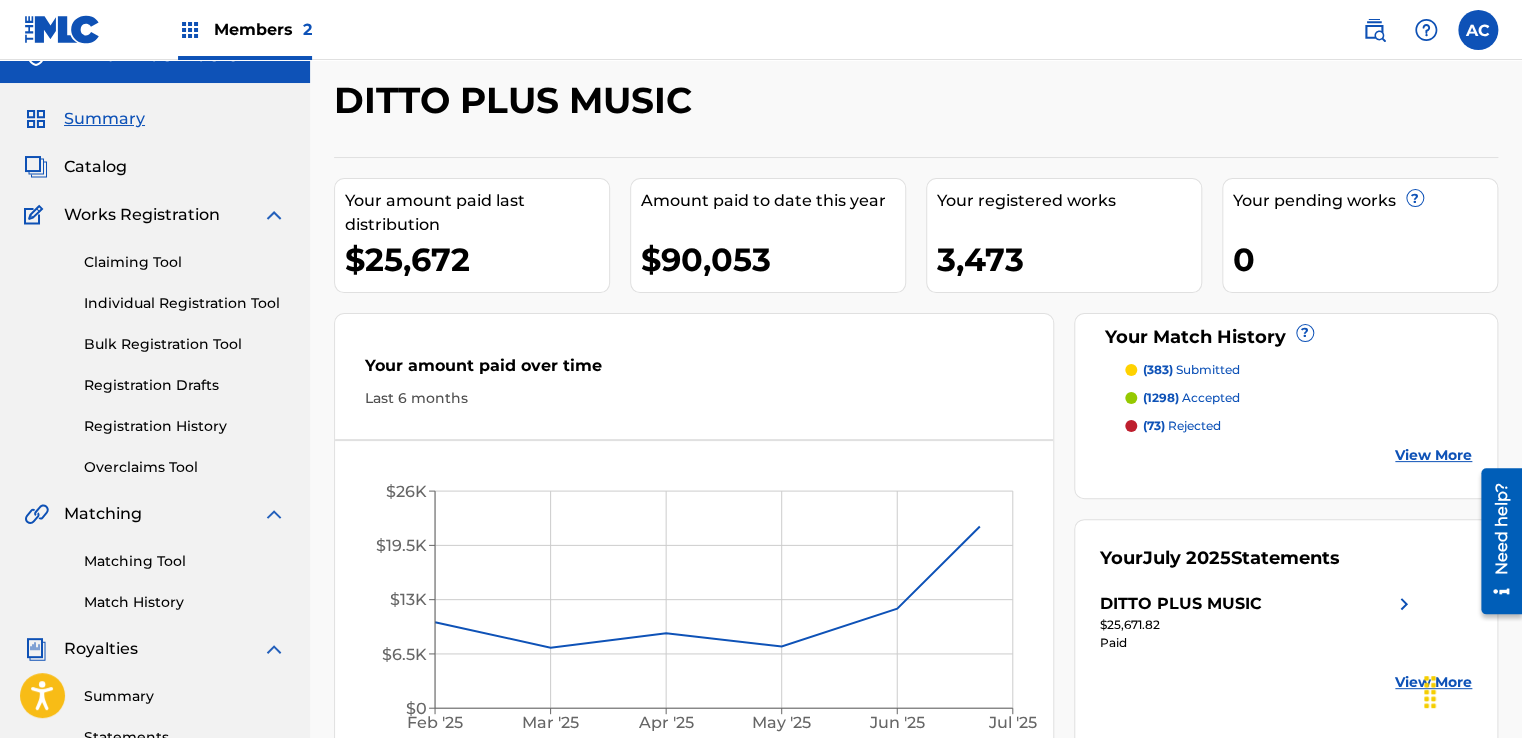 scroll, scrollTop: 200, scrollLeft: 0, axis: vertical 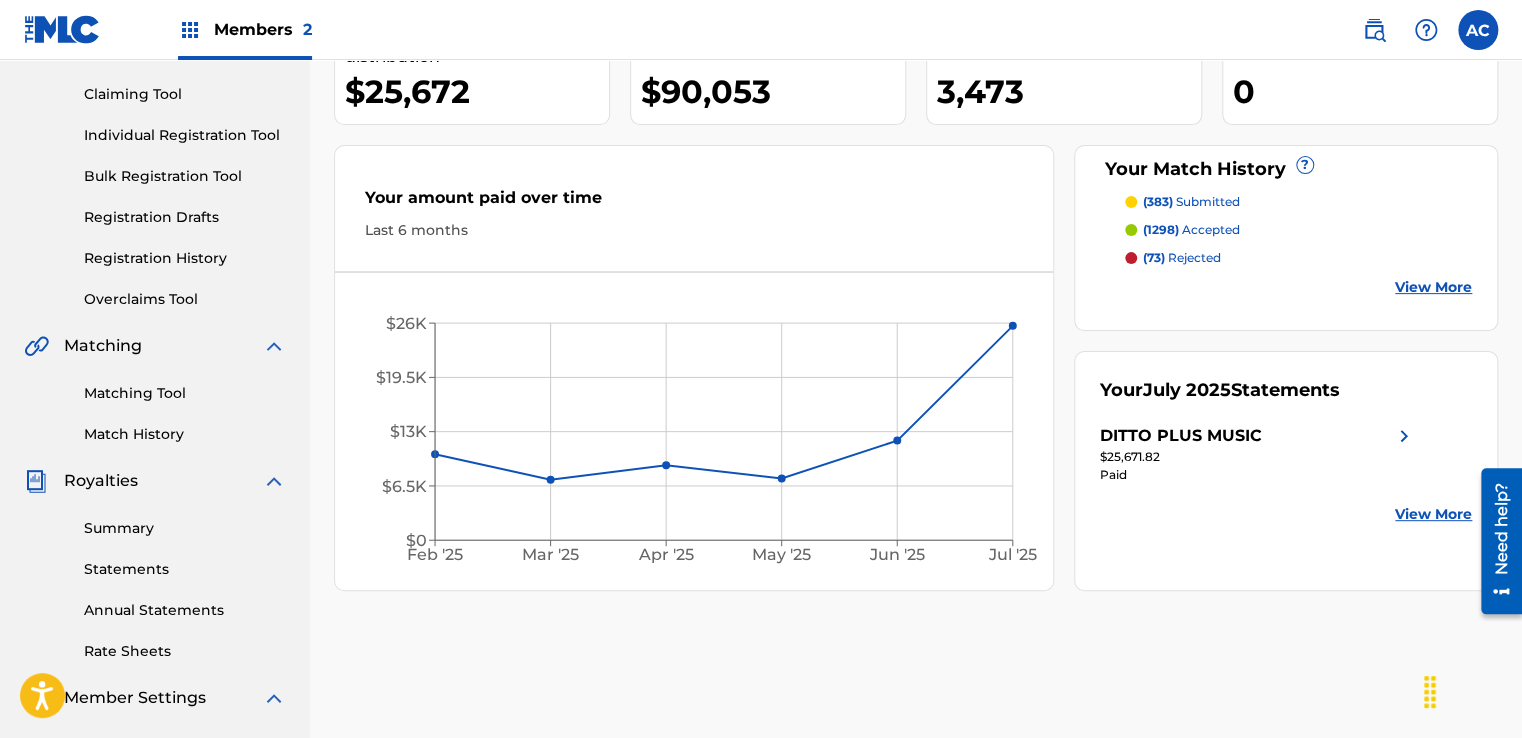 click on "Summary" at bounding box center (185, 528) 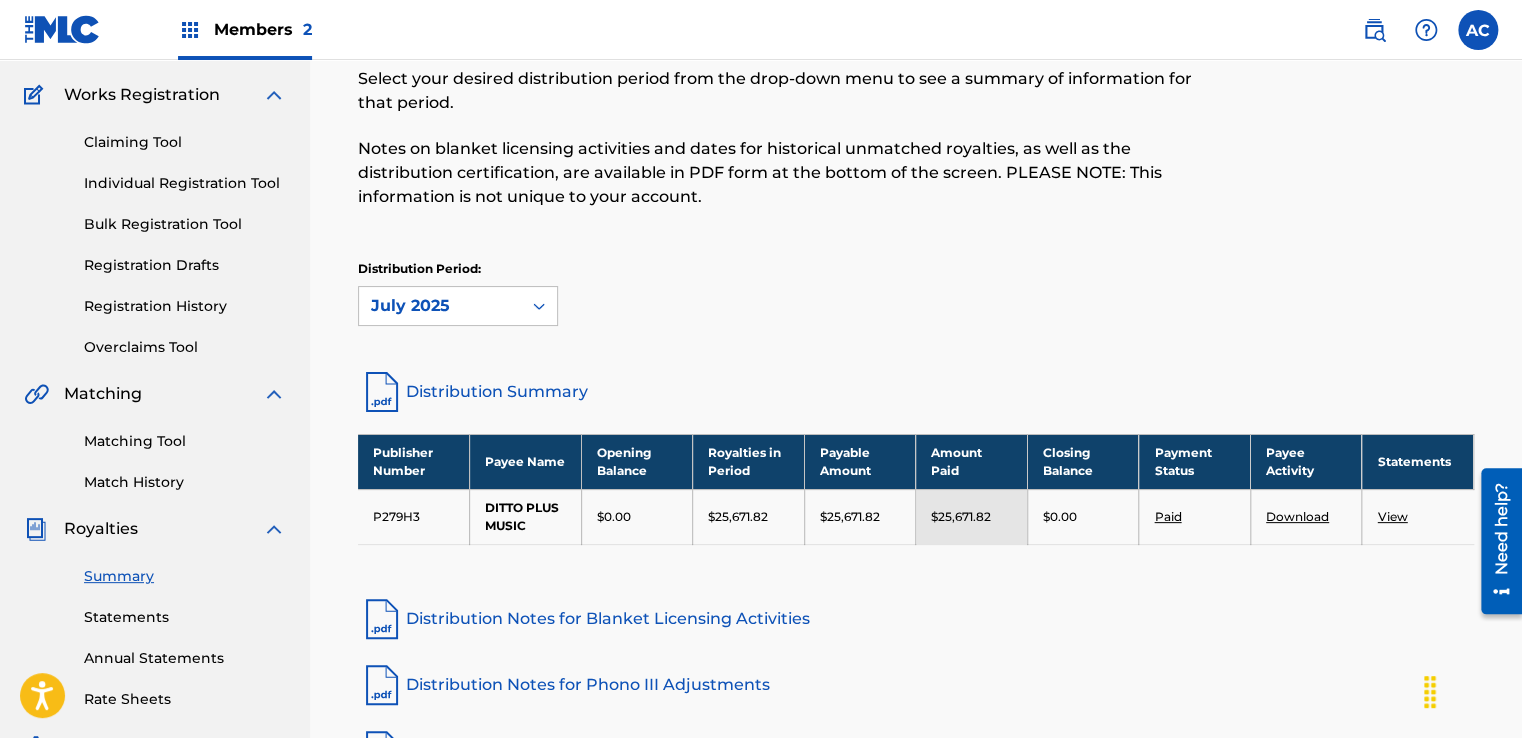 scroll, scrollTop: 200, scrollLeft: 0, axis: vertical 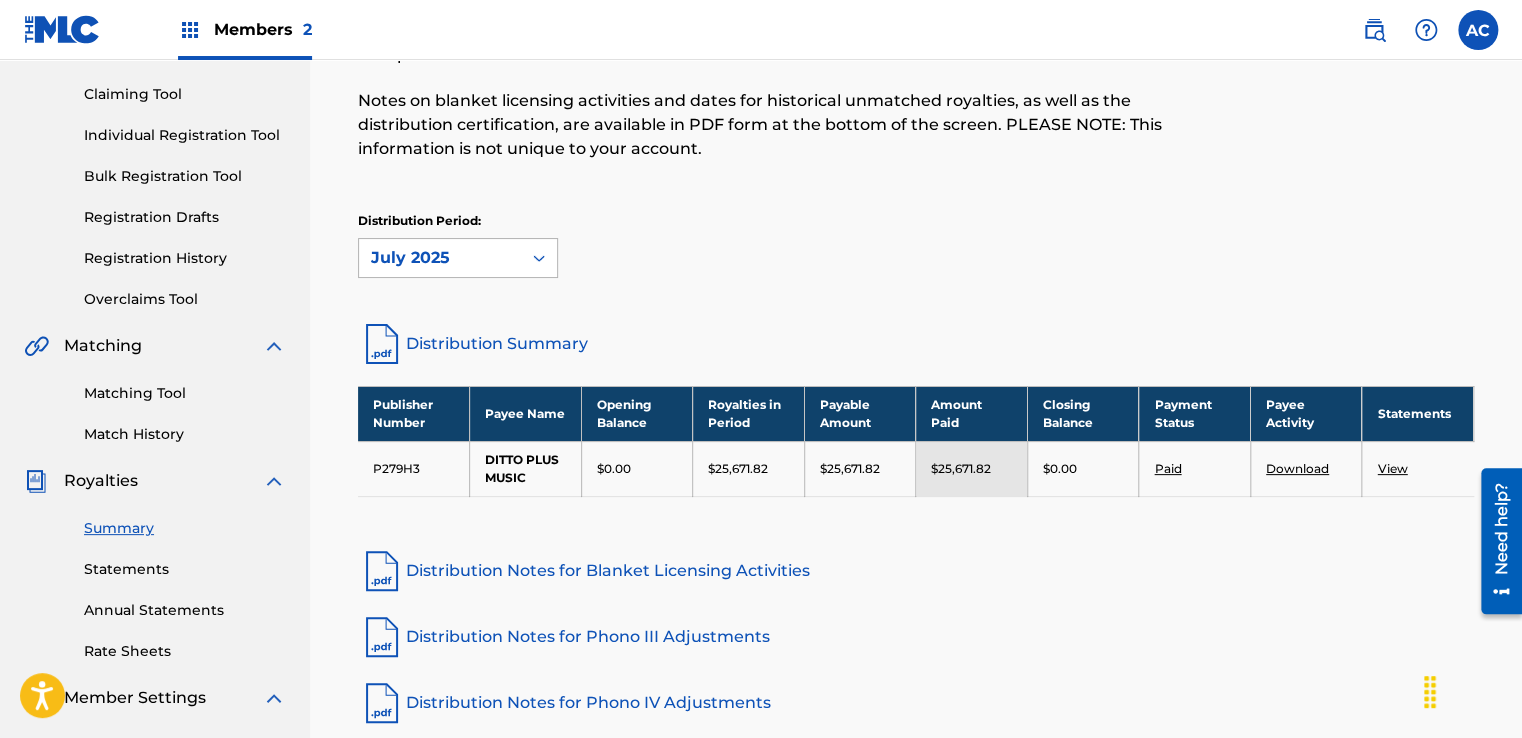 click on "July 2025" at bounding box center [440, 258] 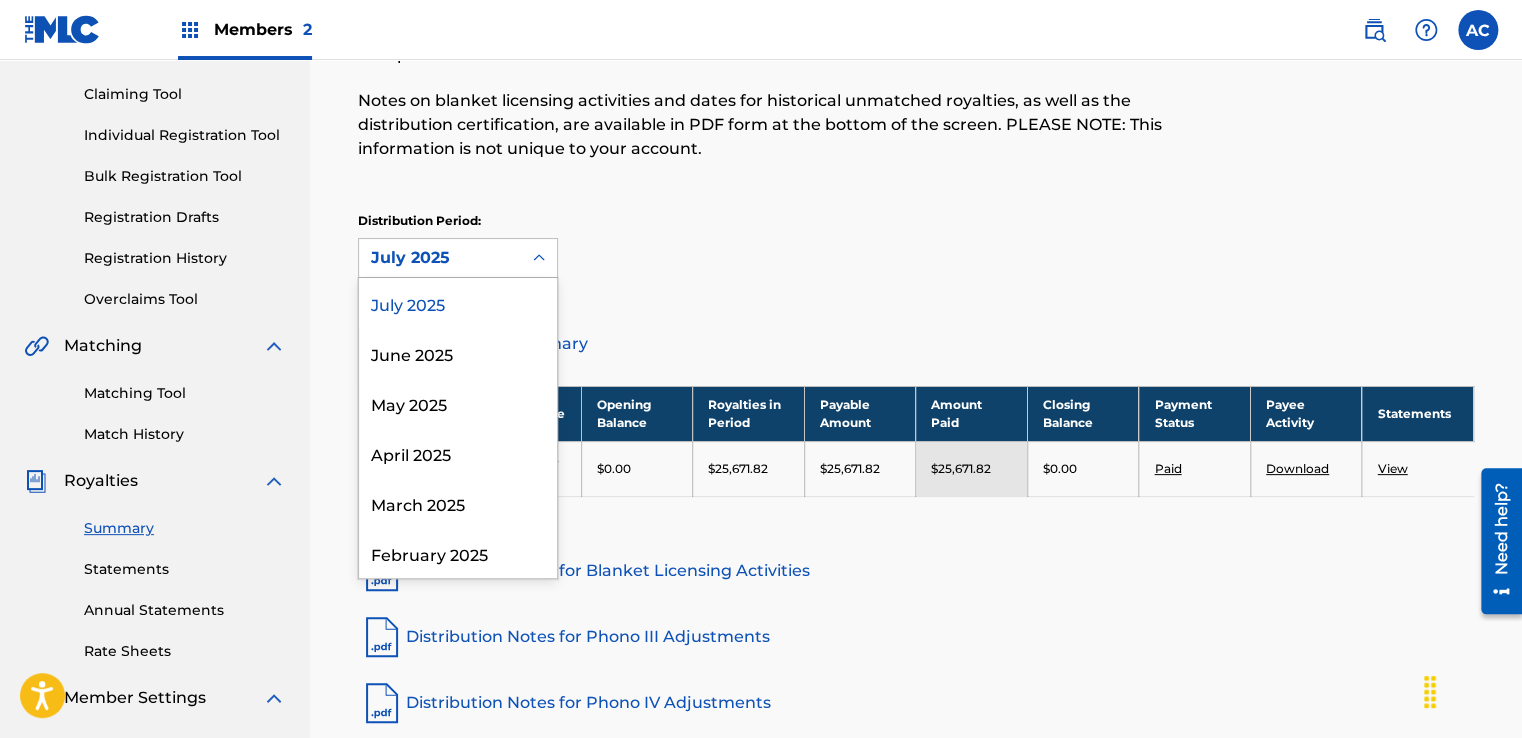click on "July 2025" at bounding box center (458, 303) 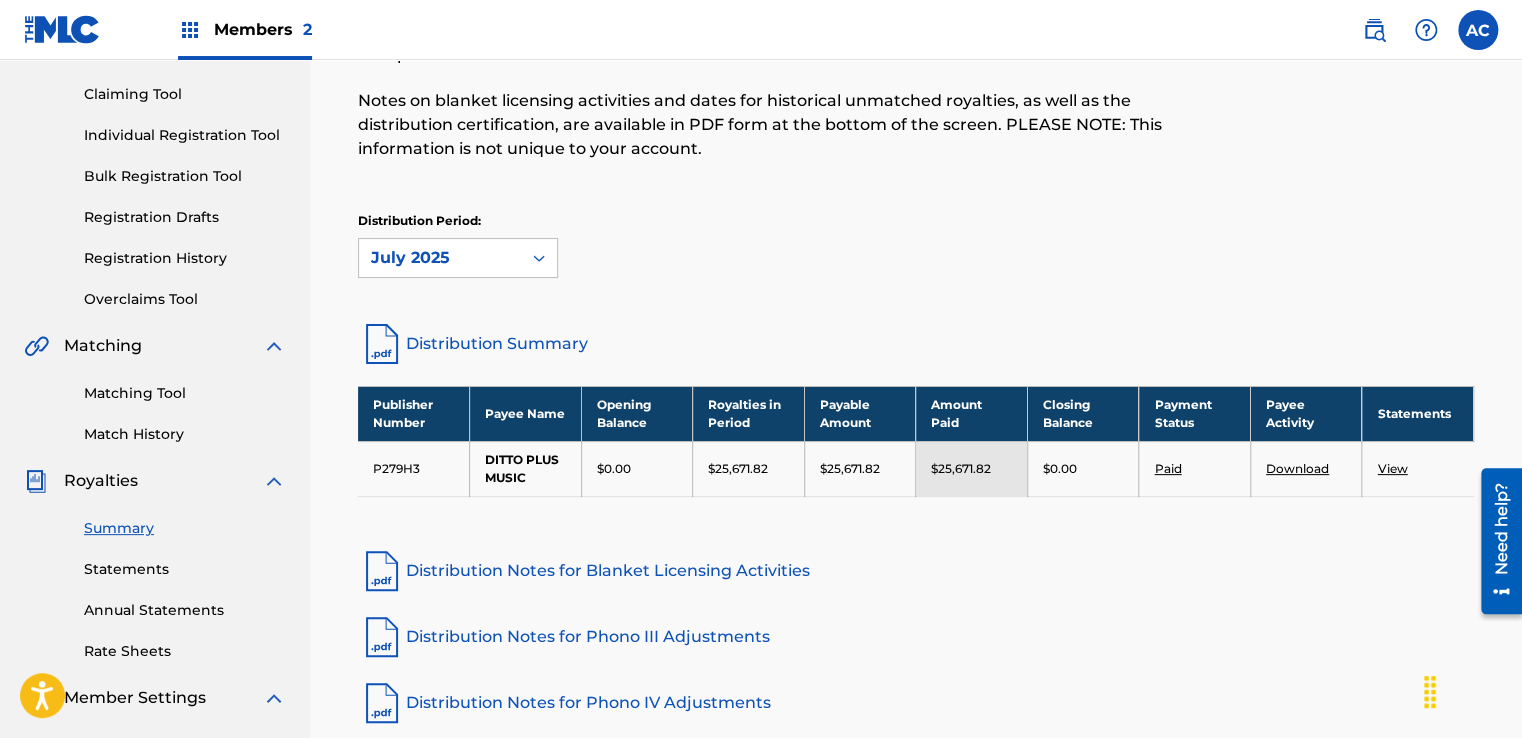 click on "Distribution Period: option July [YEAR], selected. July [YEAR]" at bounding box center [916, 245] 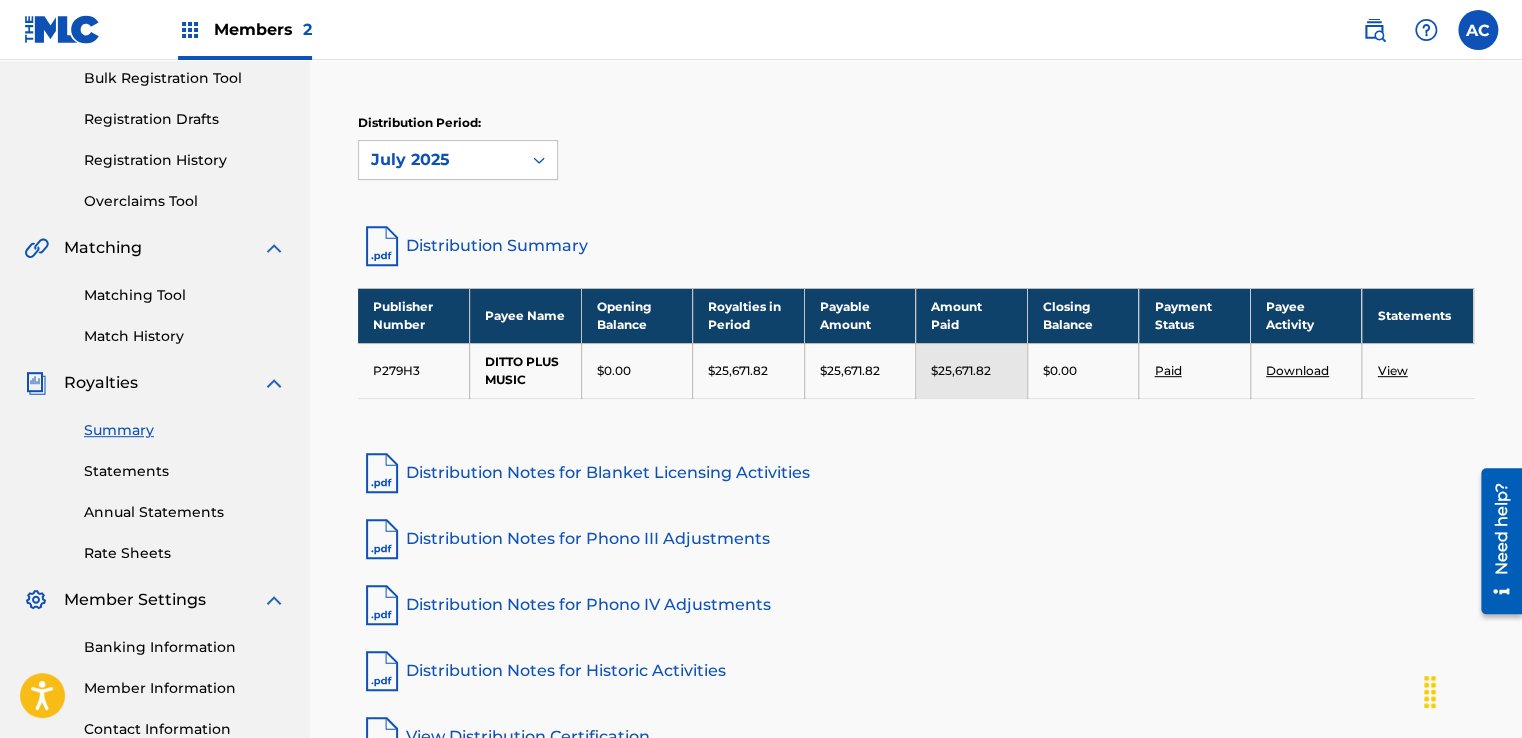 scroll, scrollTop: 300, scrollLeft: 0, axis: vertical 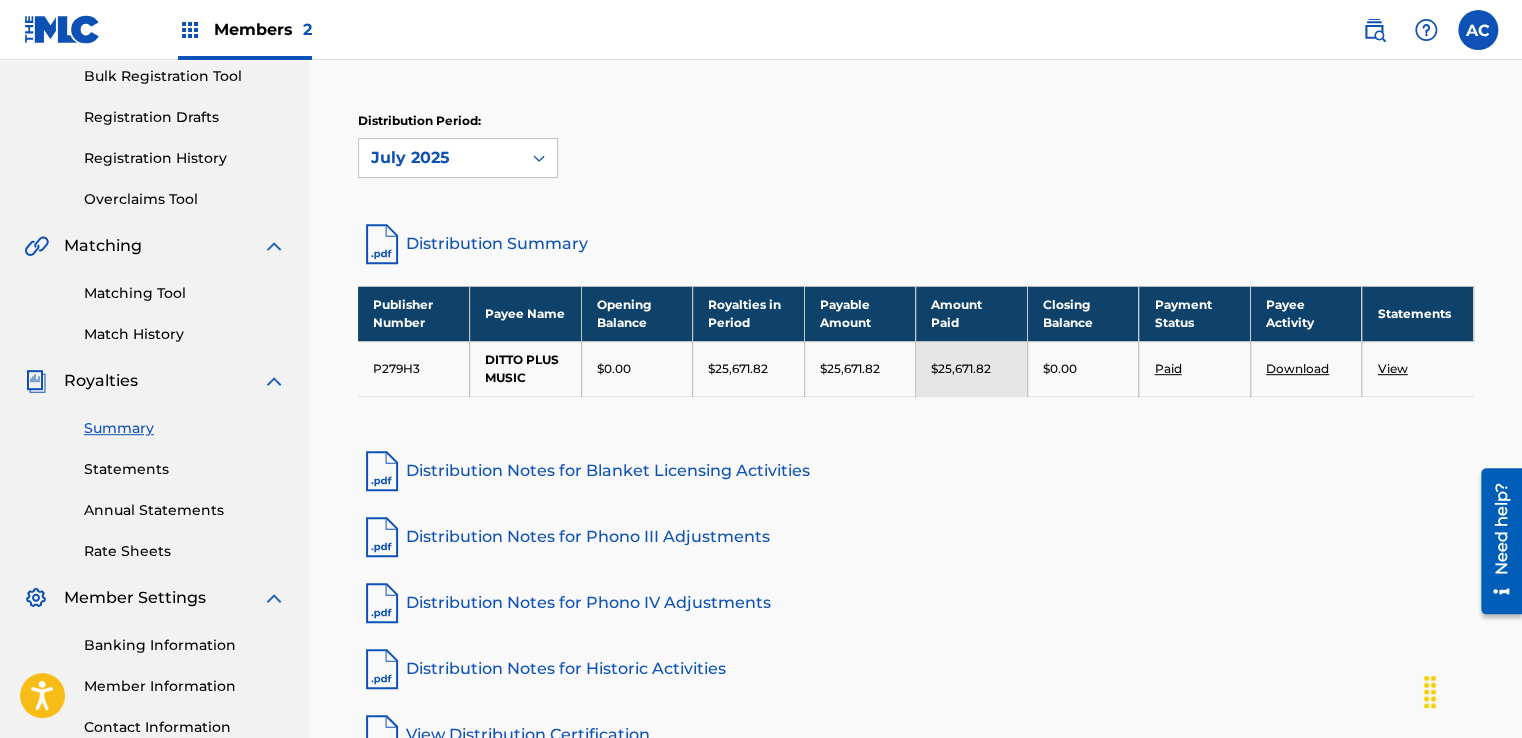 click on "Statements" at bounding box center (185, 469) 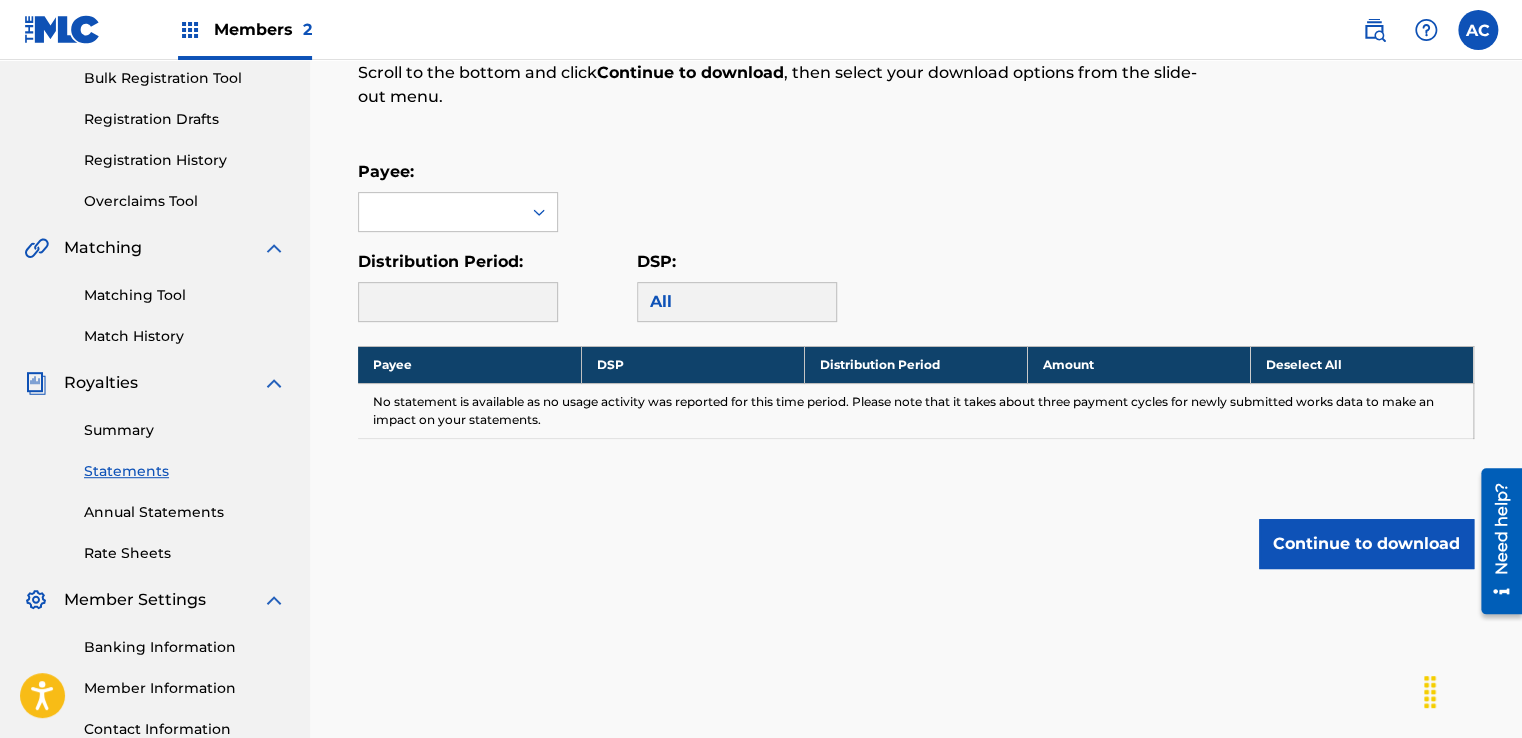 scroll, scrollTop: 300, scrollLeft: 0, axis: vertical 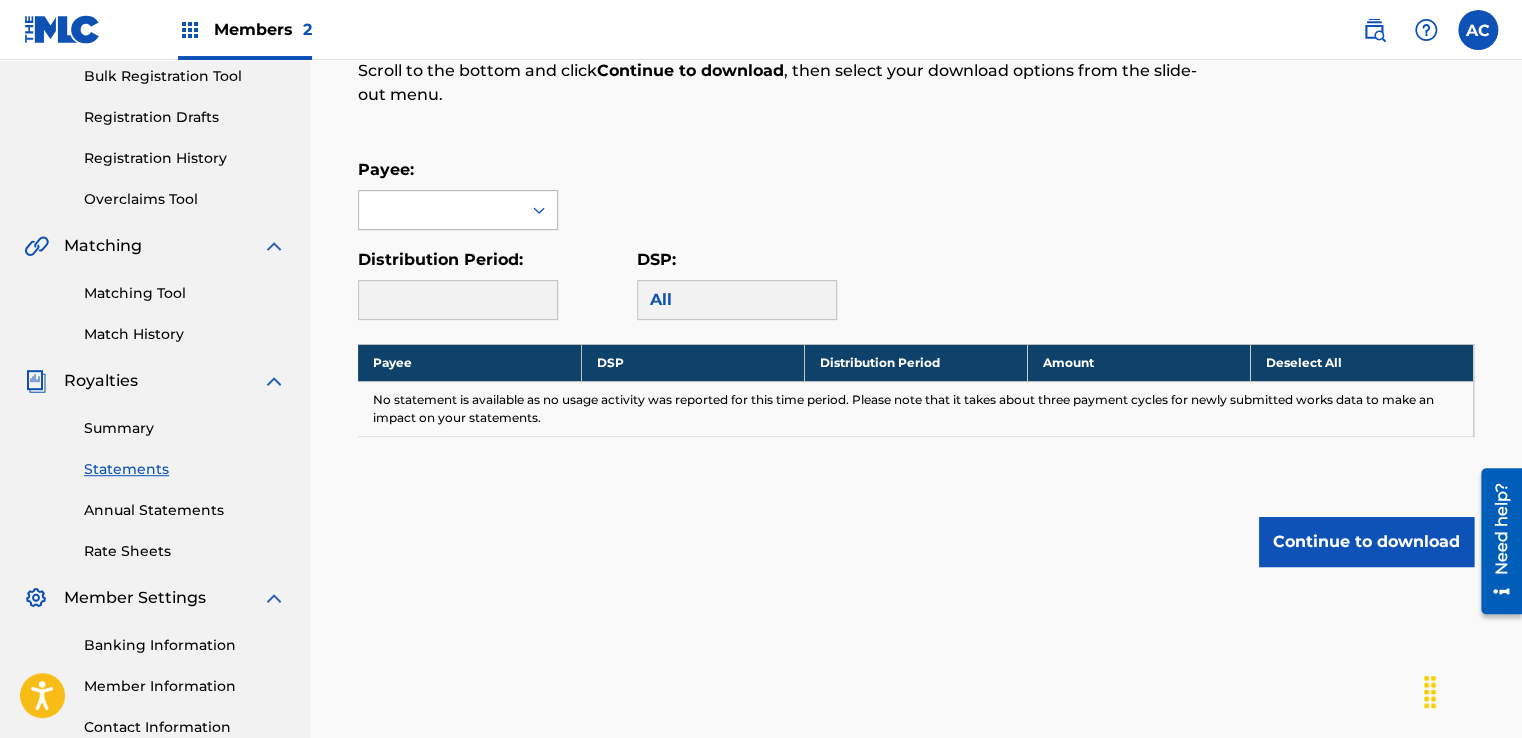 click at bounding box center [440, 210] 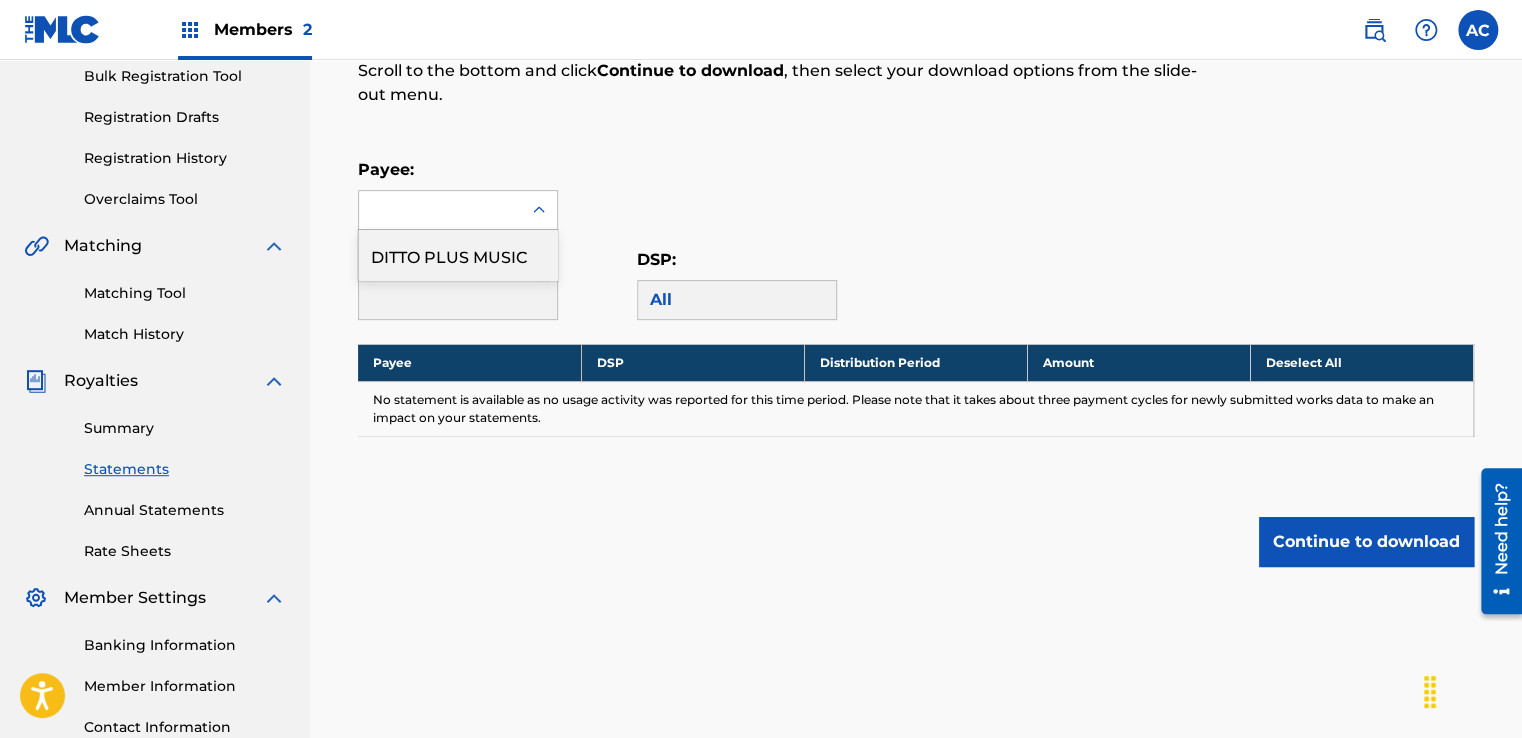 click on "DITTO PLUS MUSIC" at bounding box center [458, 255] 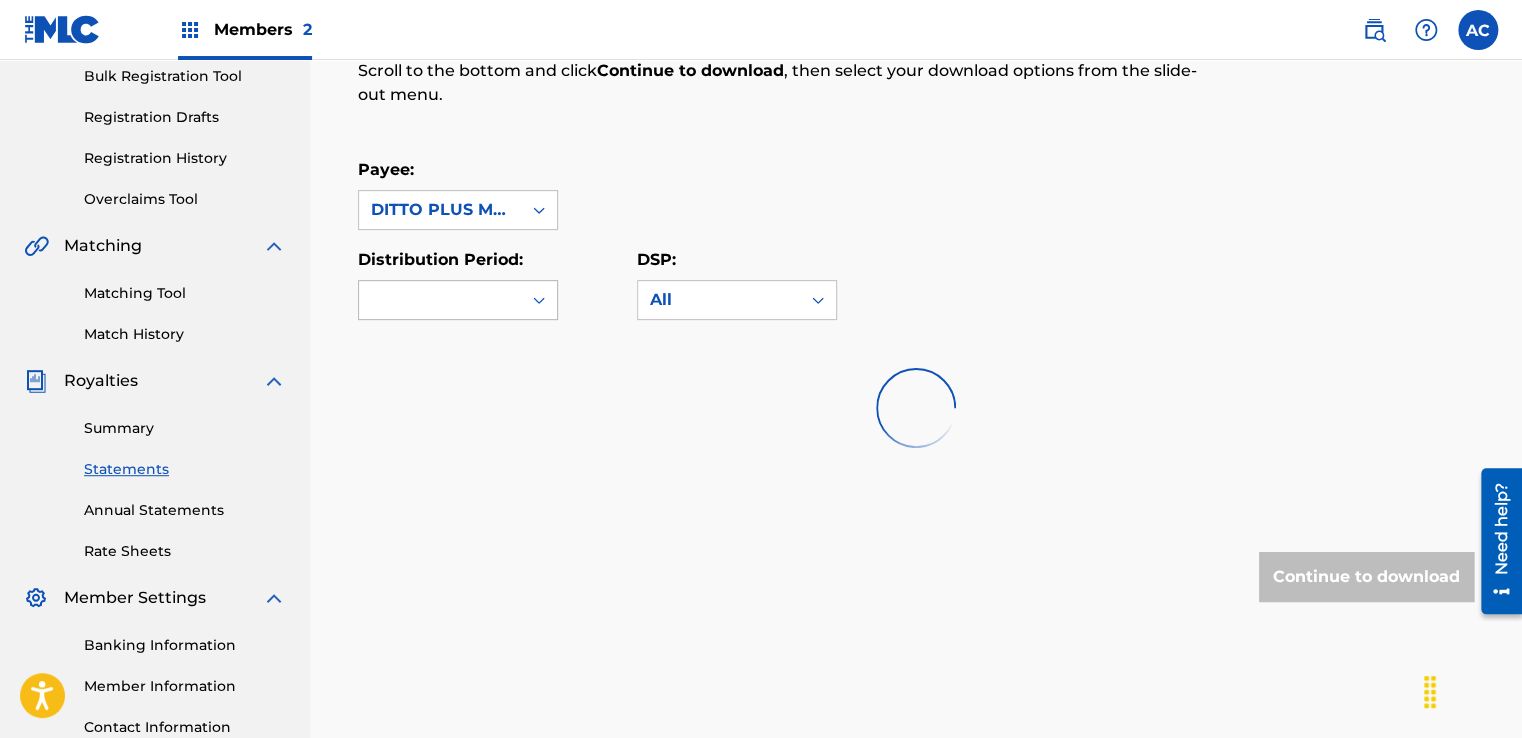 click at bounding box center [440, 312] 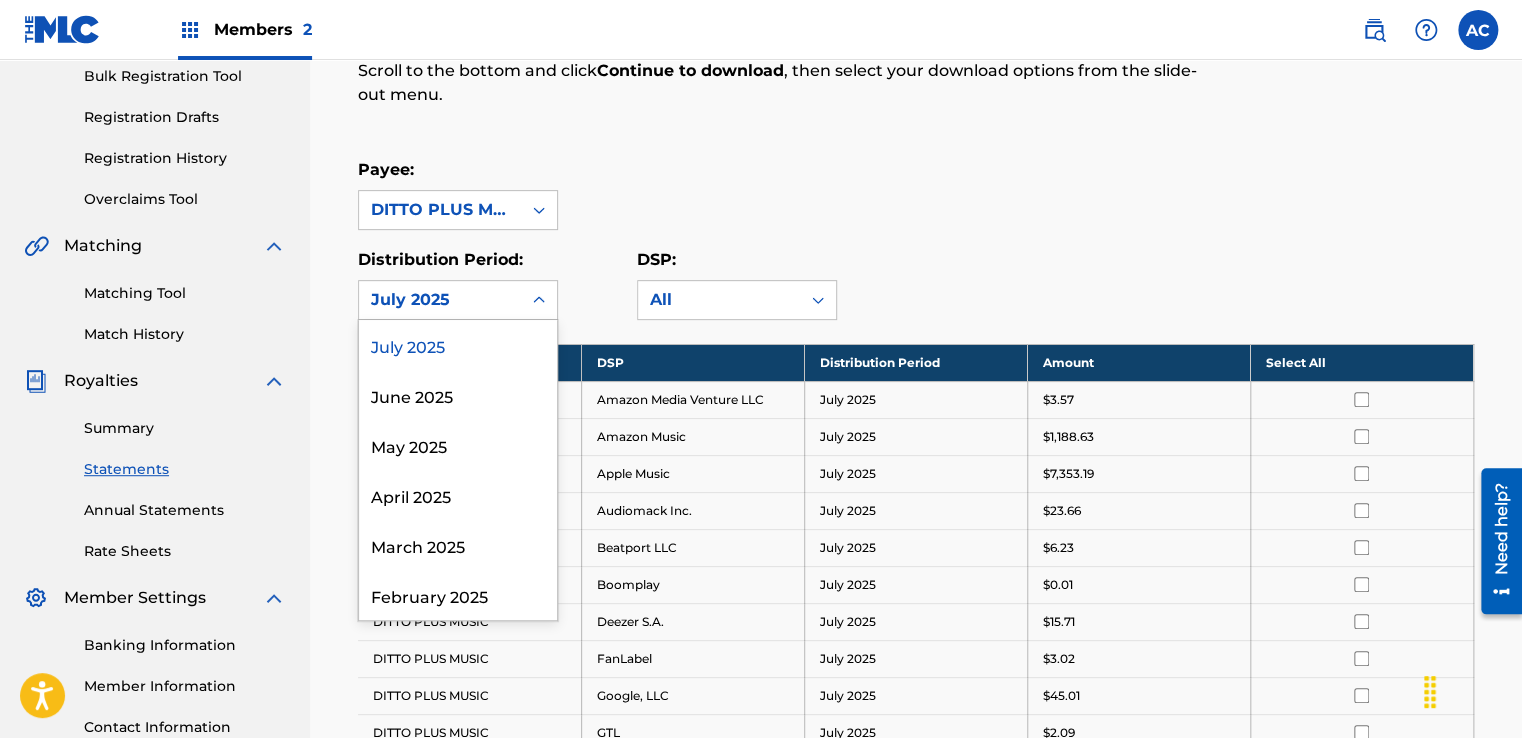 click on "July 2025" at bounding box center (458, 345) 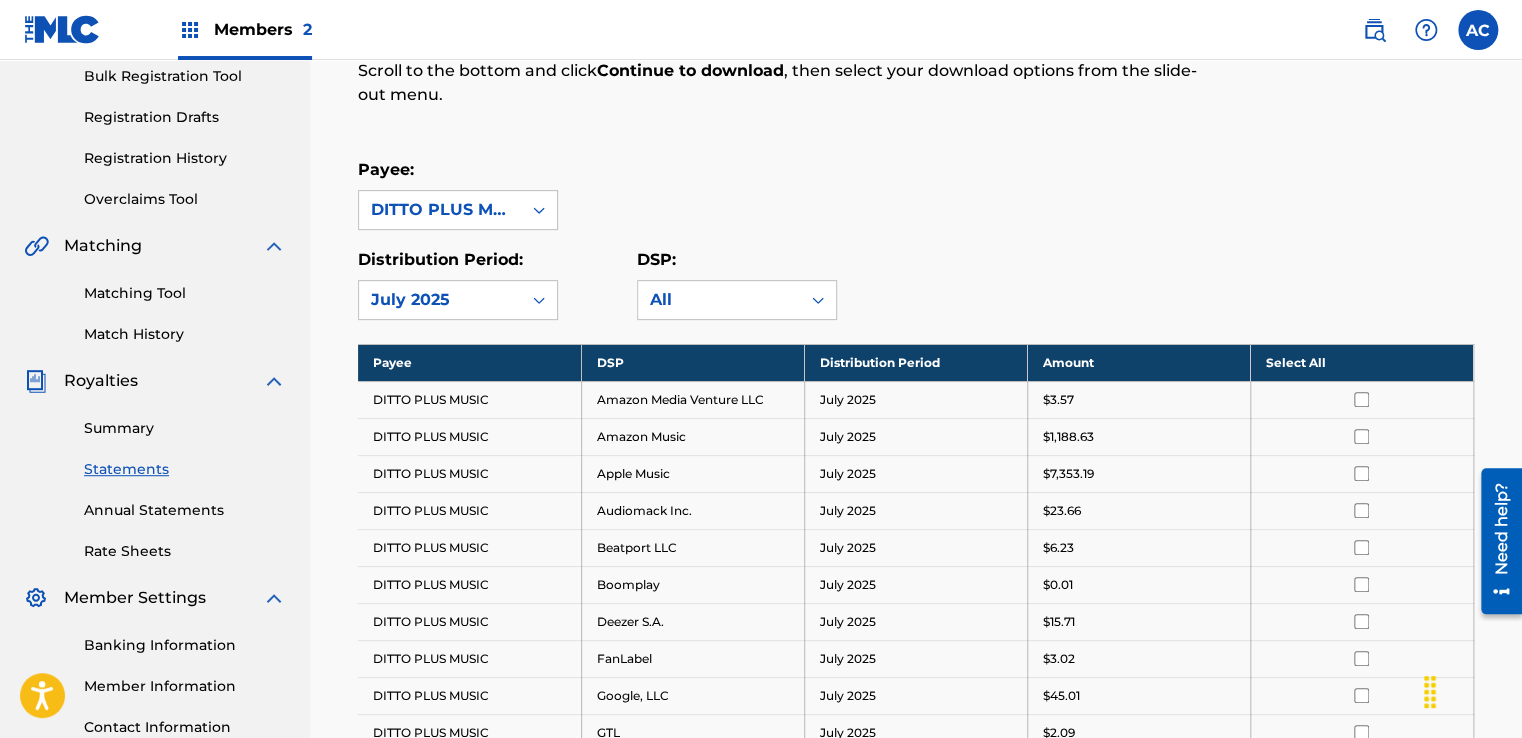 click on "Payee: DITTO PLUS MUSIC" at bounding box center [916, 194] 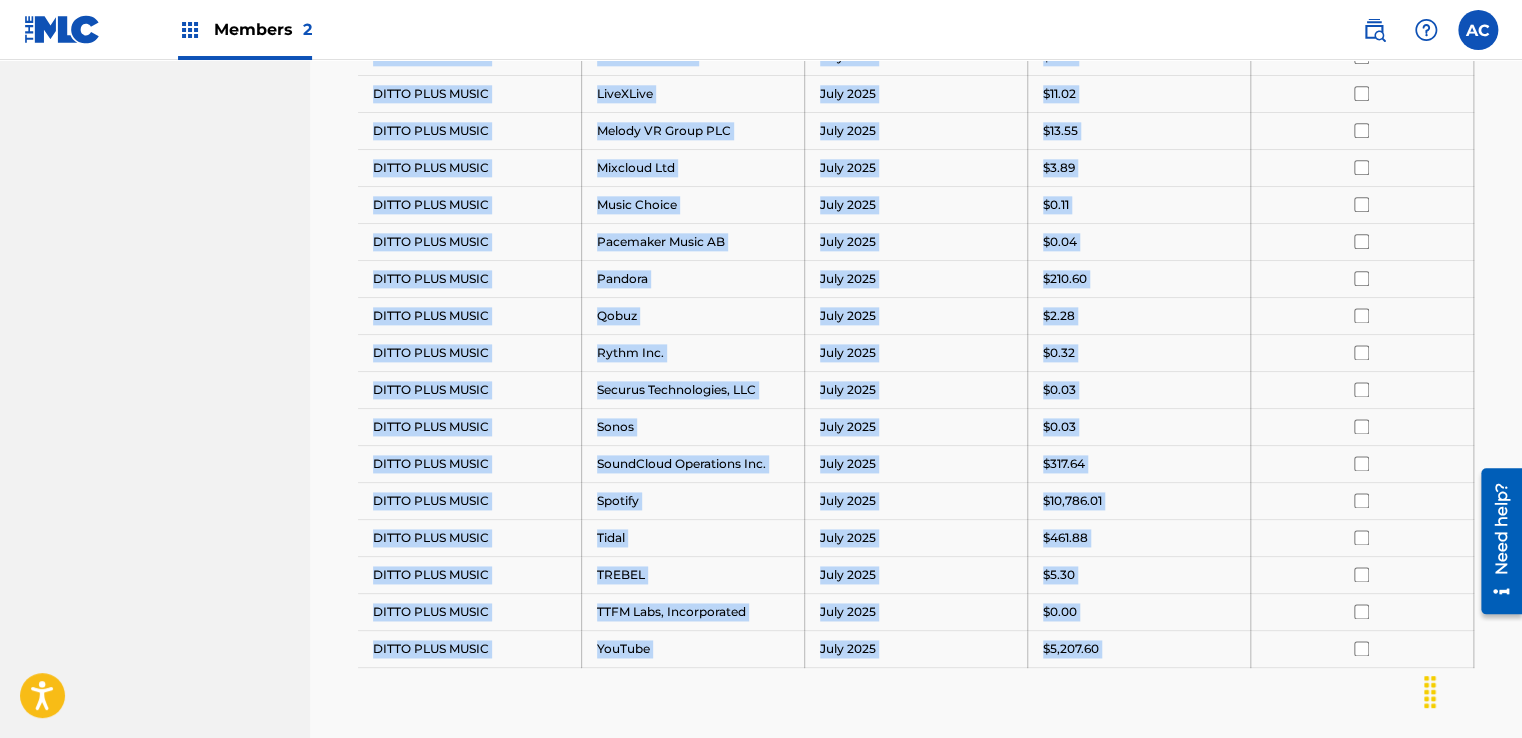 scroll, scrollTop: 1352, scrollLeft: 0, axis: vertical 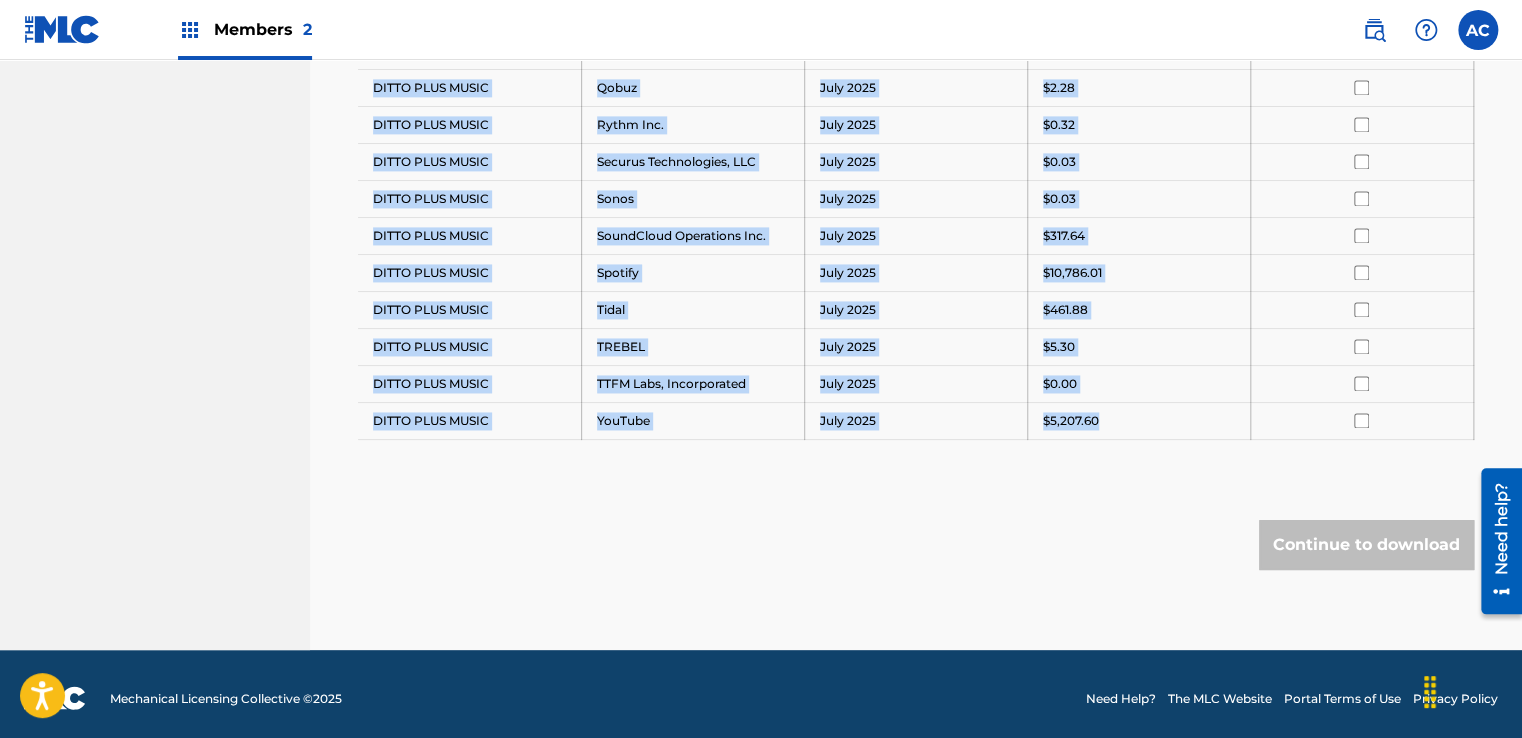 drag, startPoint x: 354, startPoint y: 159, endPoint x: 1426, endPoint y: 413, distance: 1101.6805 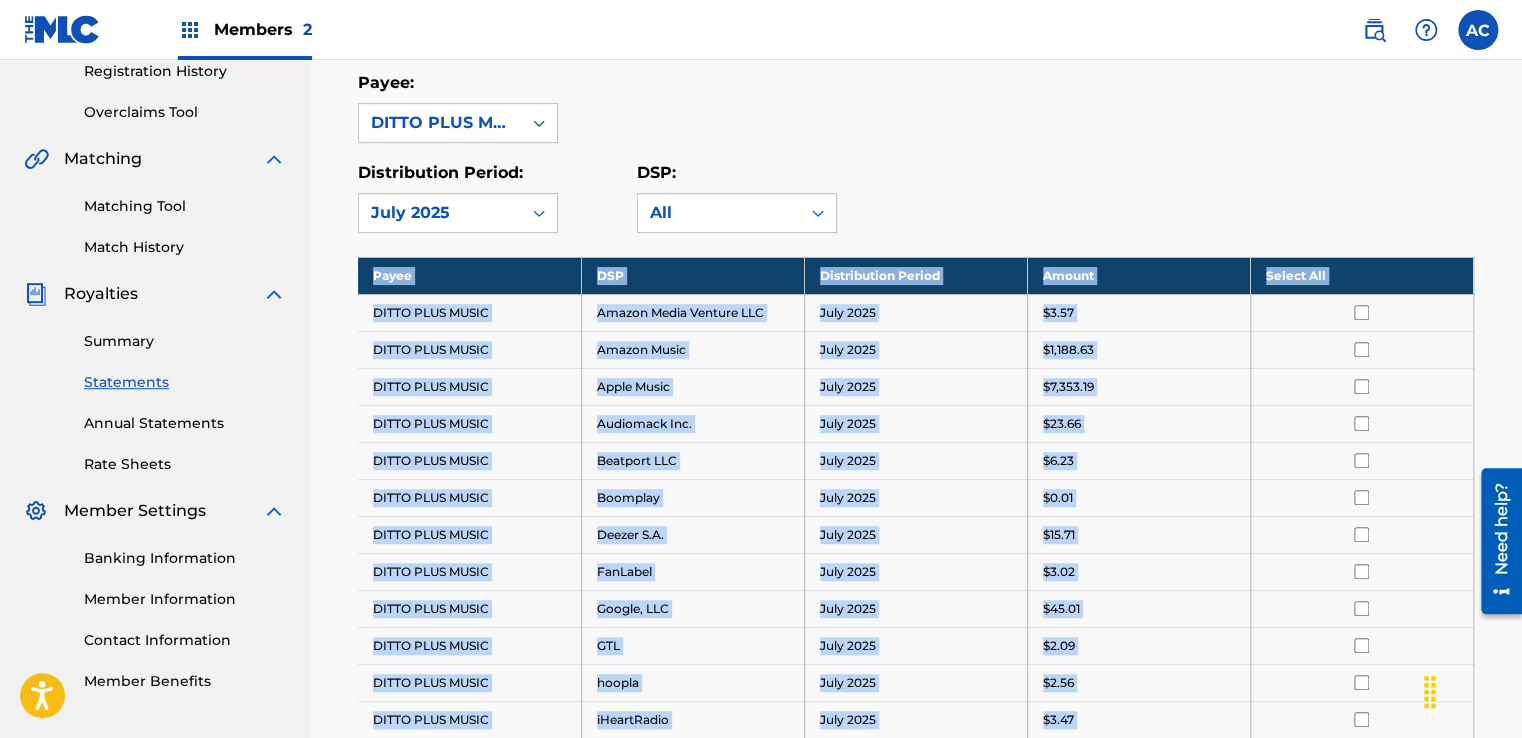 scroll, scrollTop: 352, scrollLeft: 0, axis: vertical 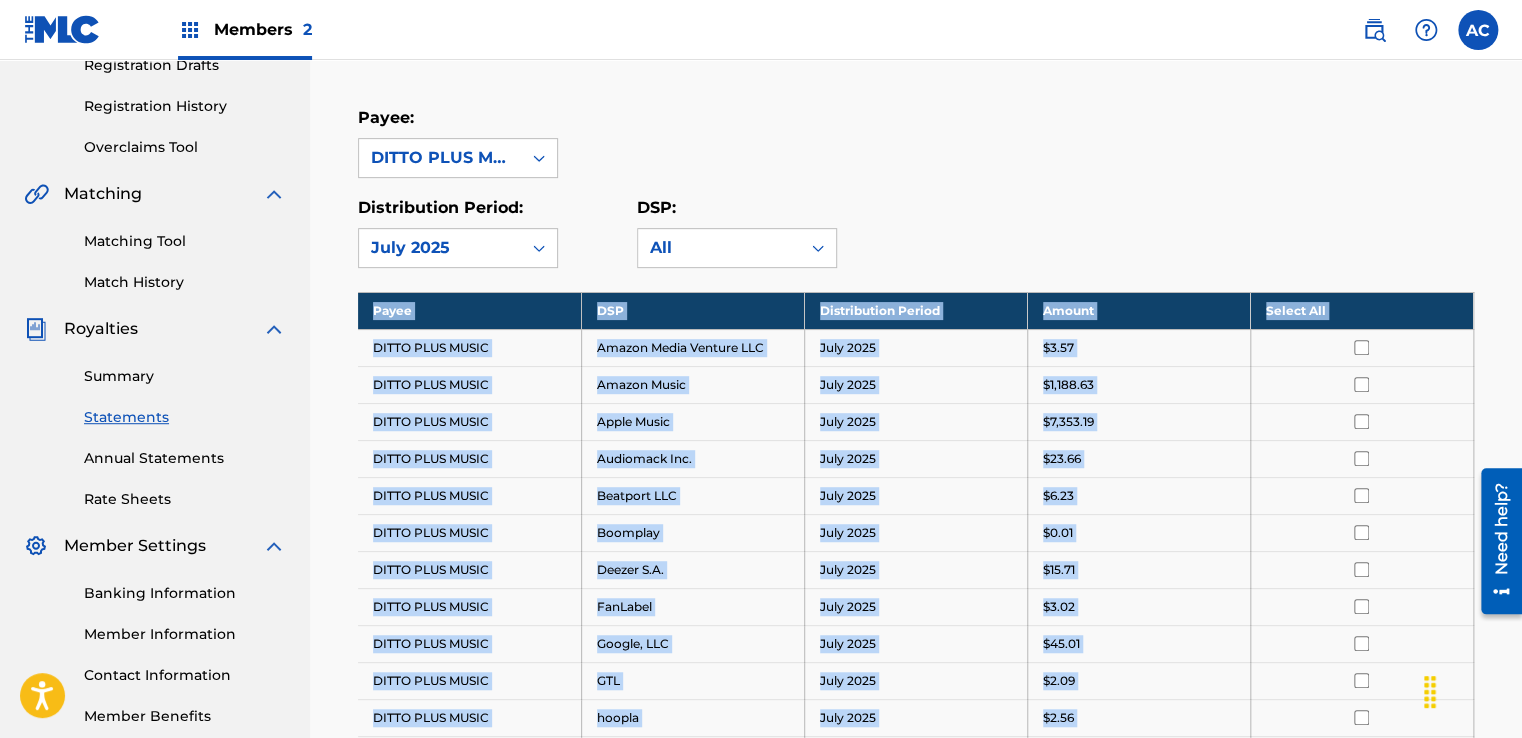 click on "Select All" at bounding box center [1361, 310] 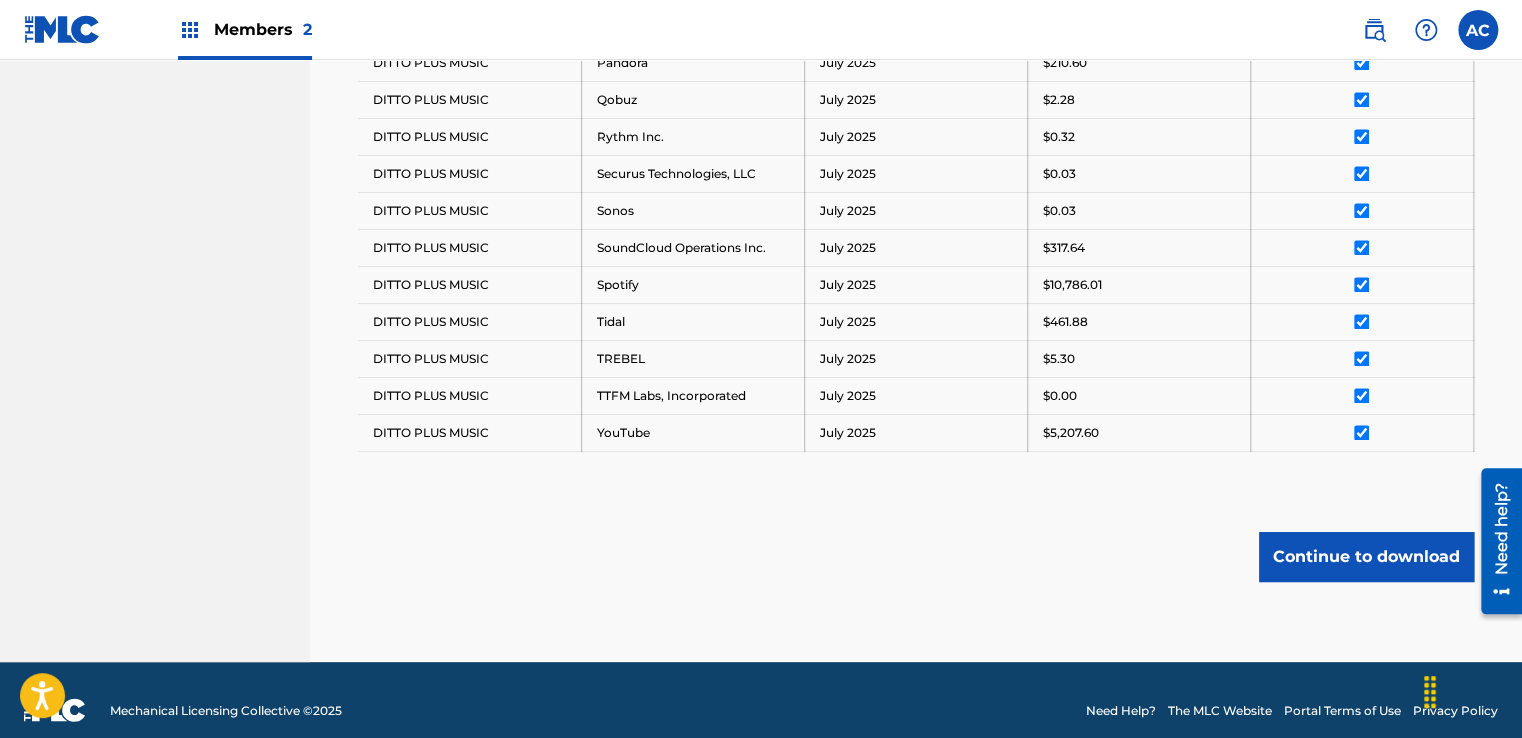 scroll, scrollTop: 1352, scrollLeft: 0, axis: vertical 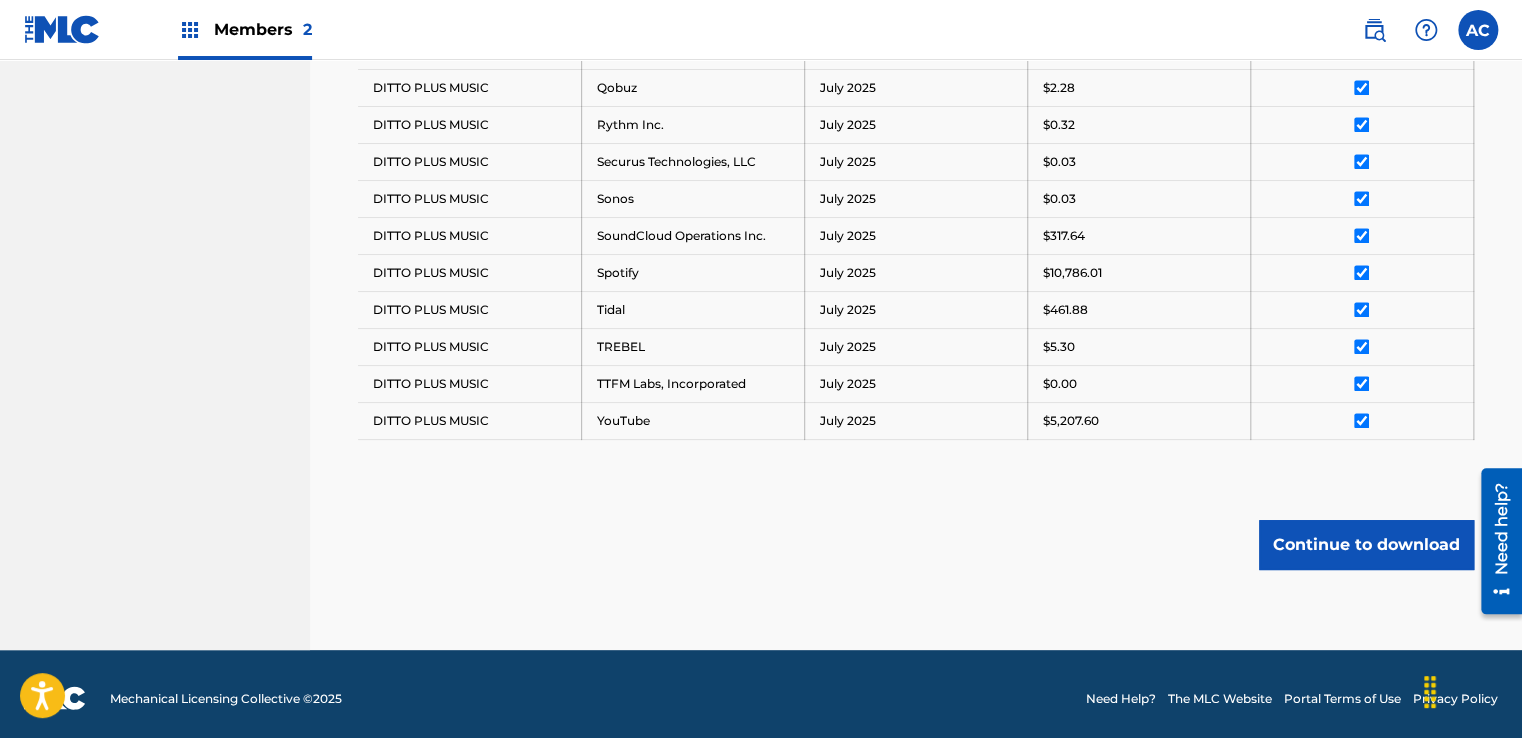 click on "Continue to download" at bounding box center (1366, 545) 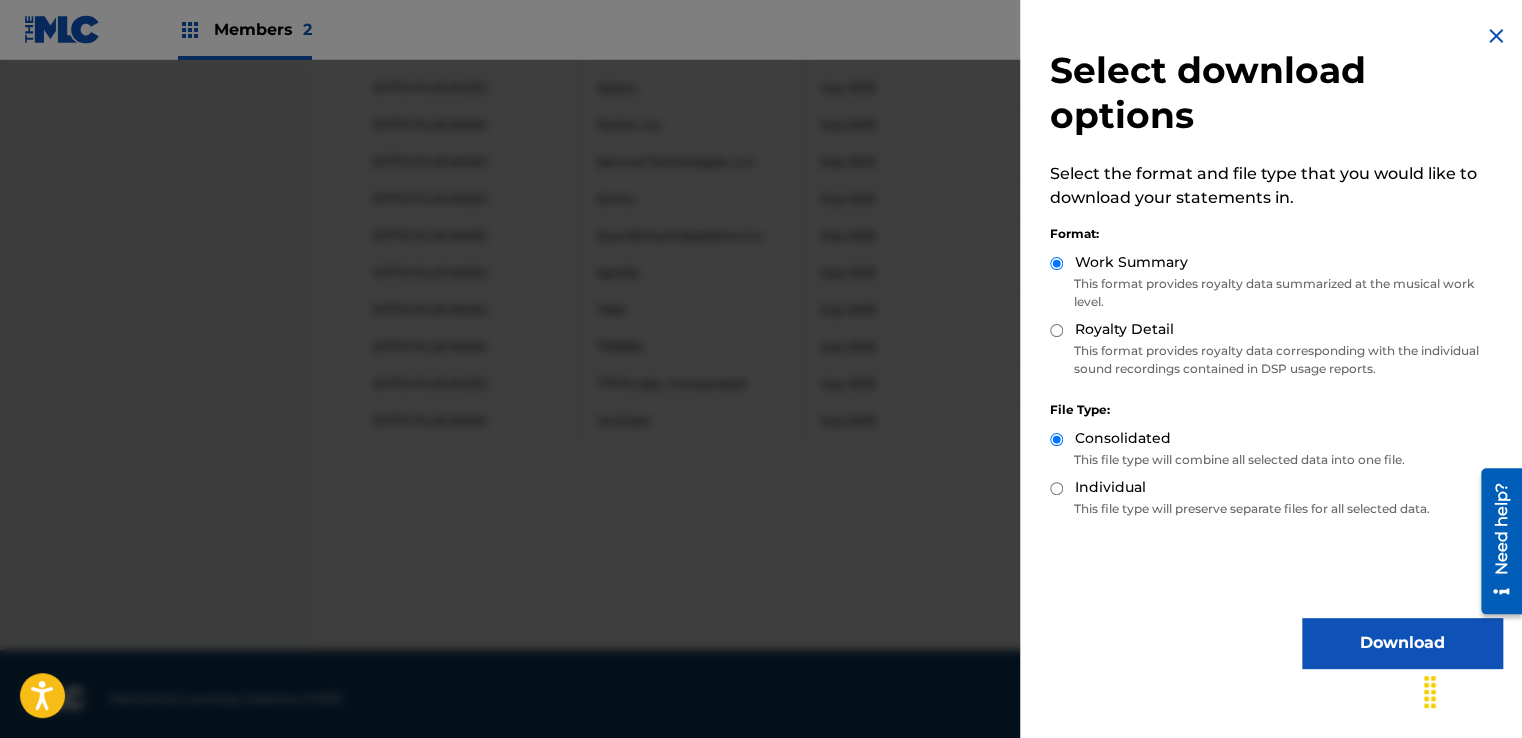 click on "Download" at bounding box center [1402, 643] 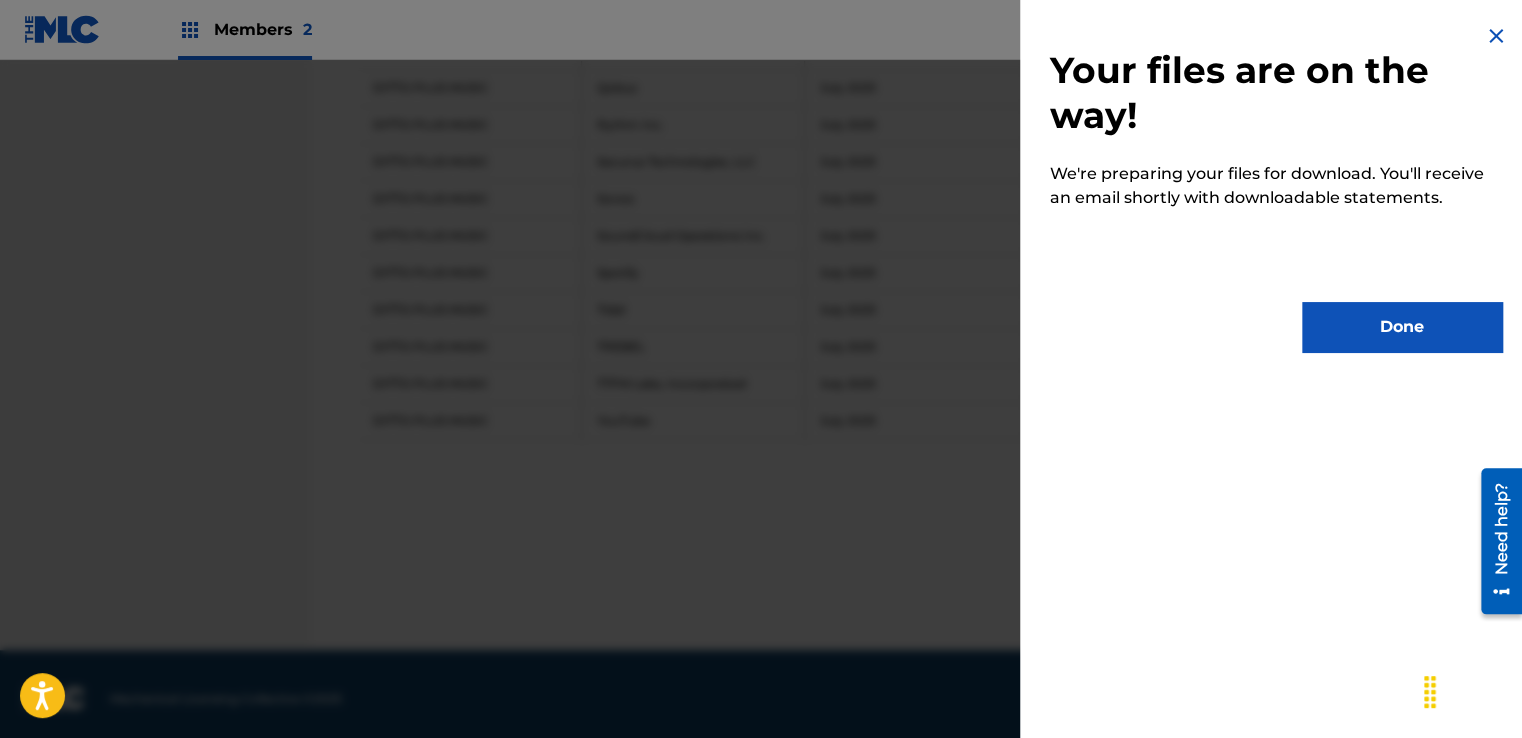 click on "Done" at bounding box center (1402, 327) 